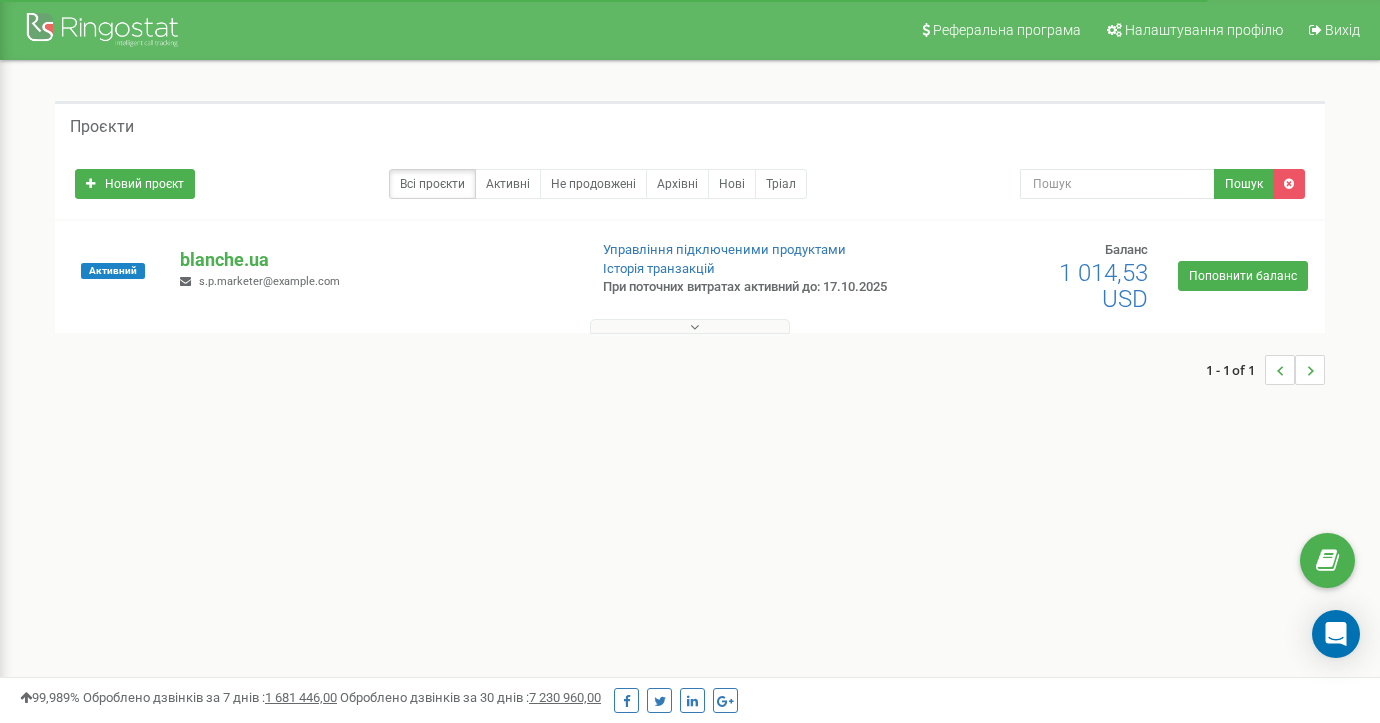 scroll, scrollTop: 0, scrollLeft: 0, axis: both 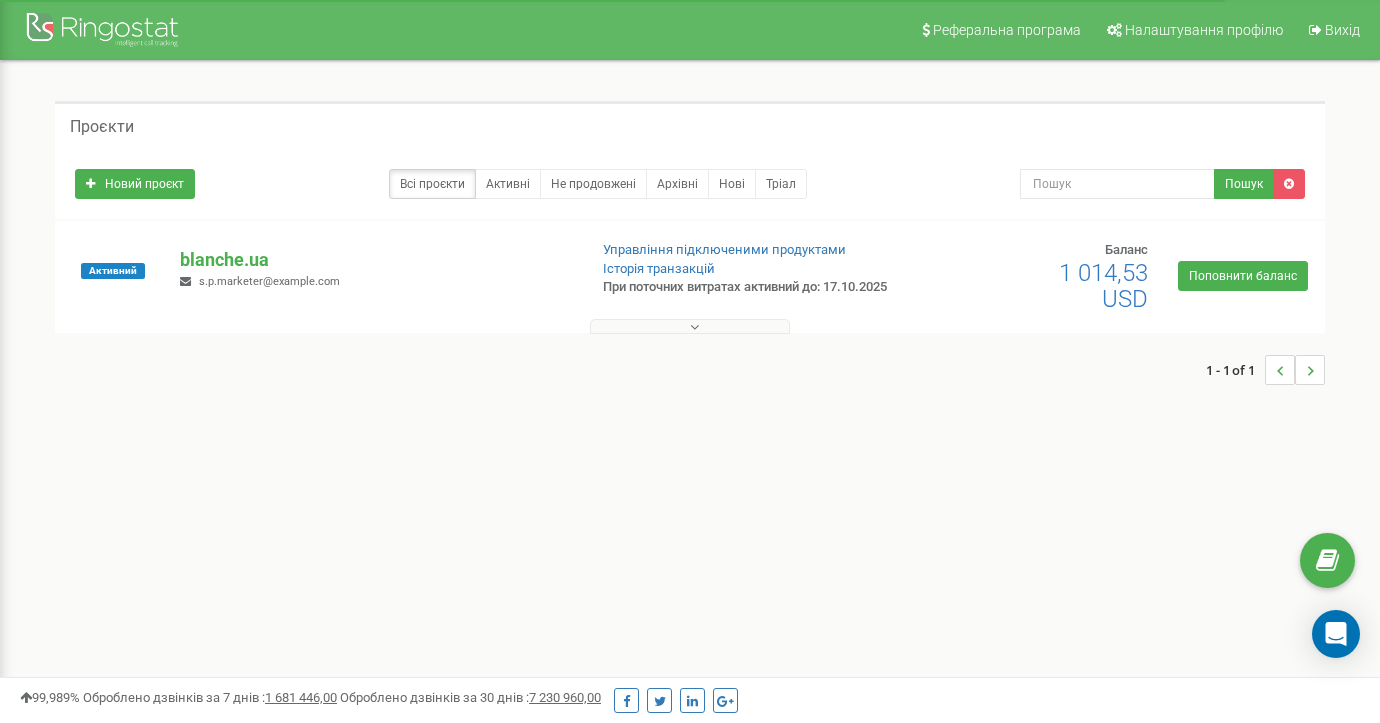click on "blanche.ua" at bounding box center [375, 260] 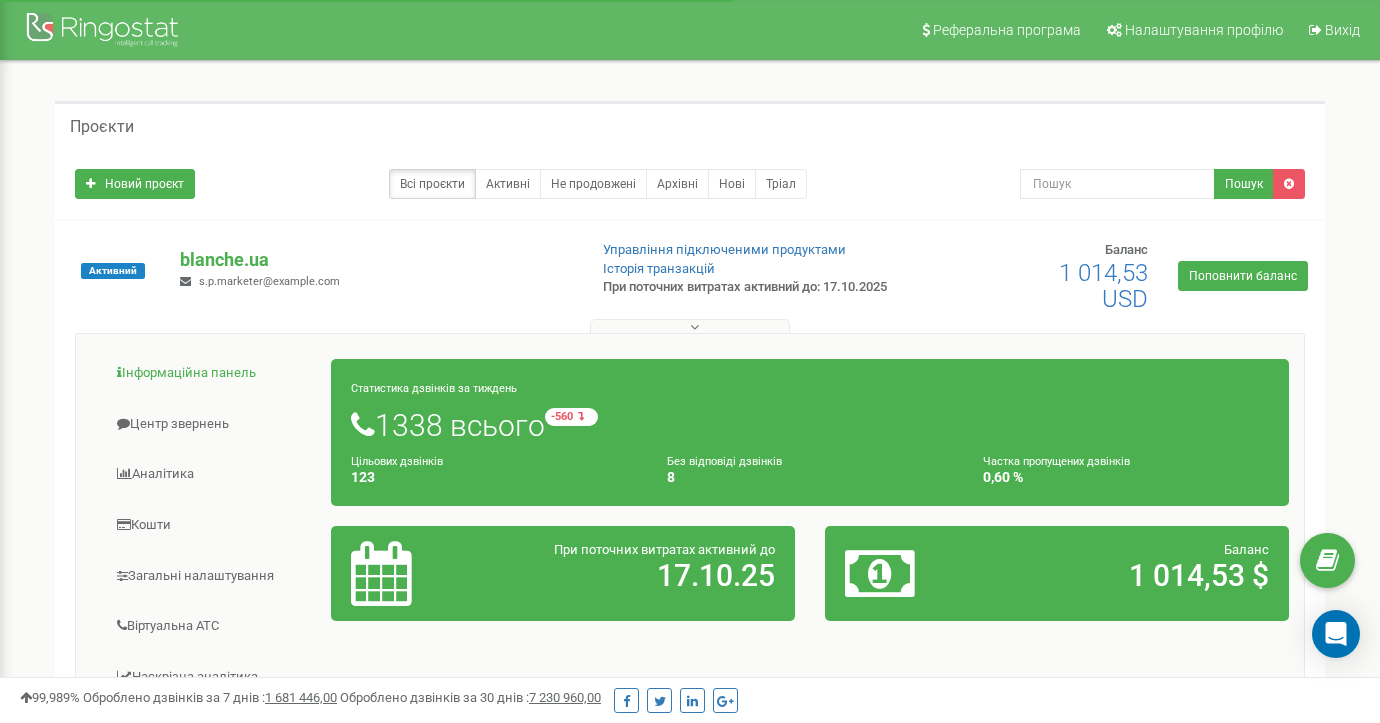 scroll, scrollTop: 200, scrollLeft: 0, axis: vertical 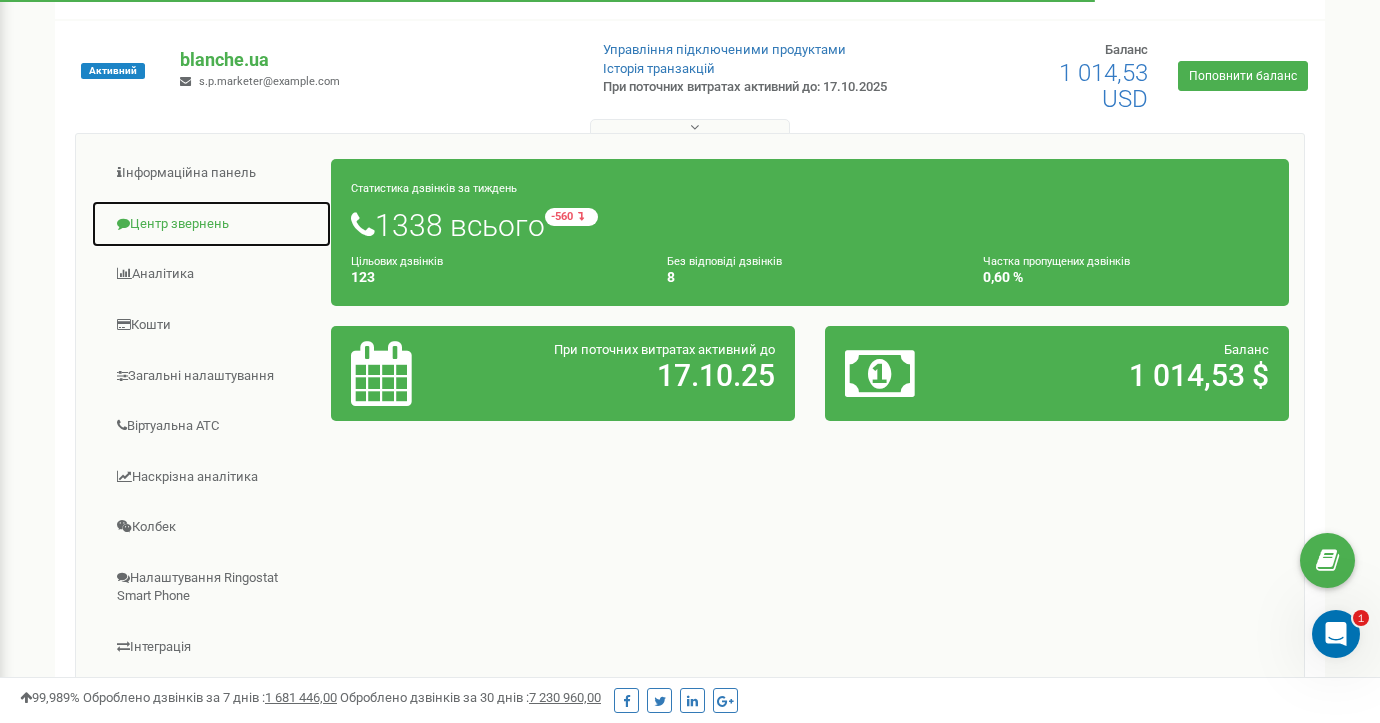 click on "Центр звернень" at bounding box center [211, 224] 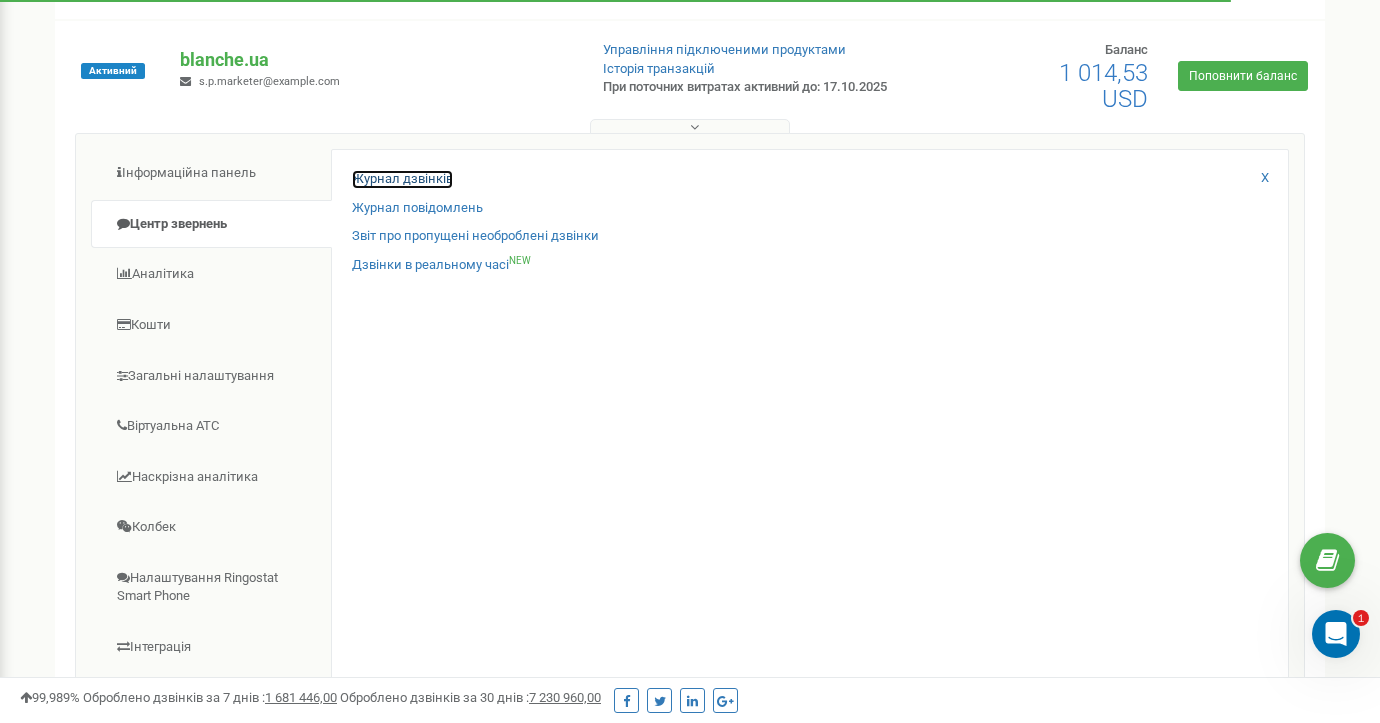 click on "Журнал дзвінків" at bounding box center [402, 179] 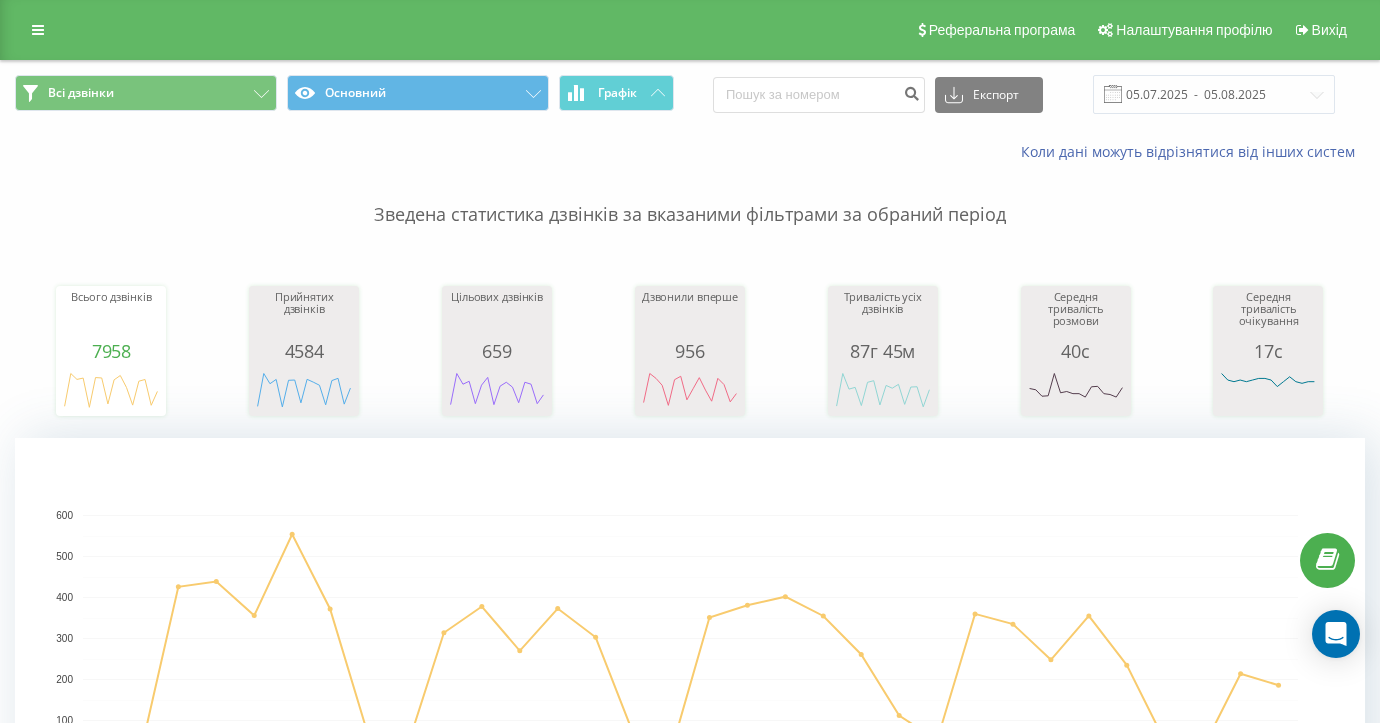 scroll, scrollTop: 0, scrollLeft: 0, axis: both 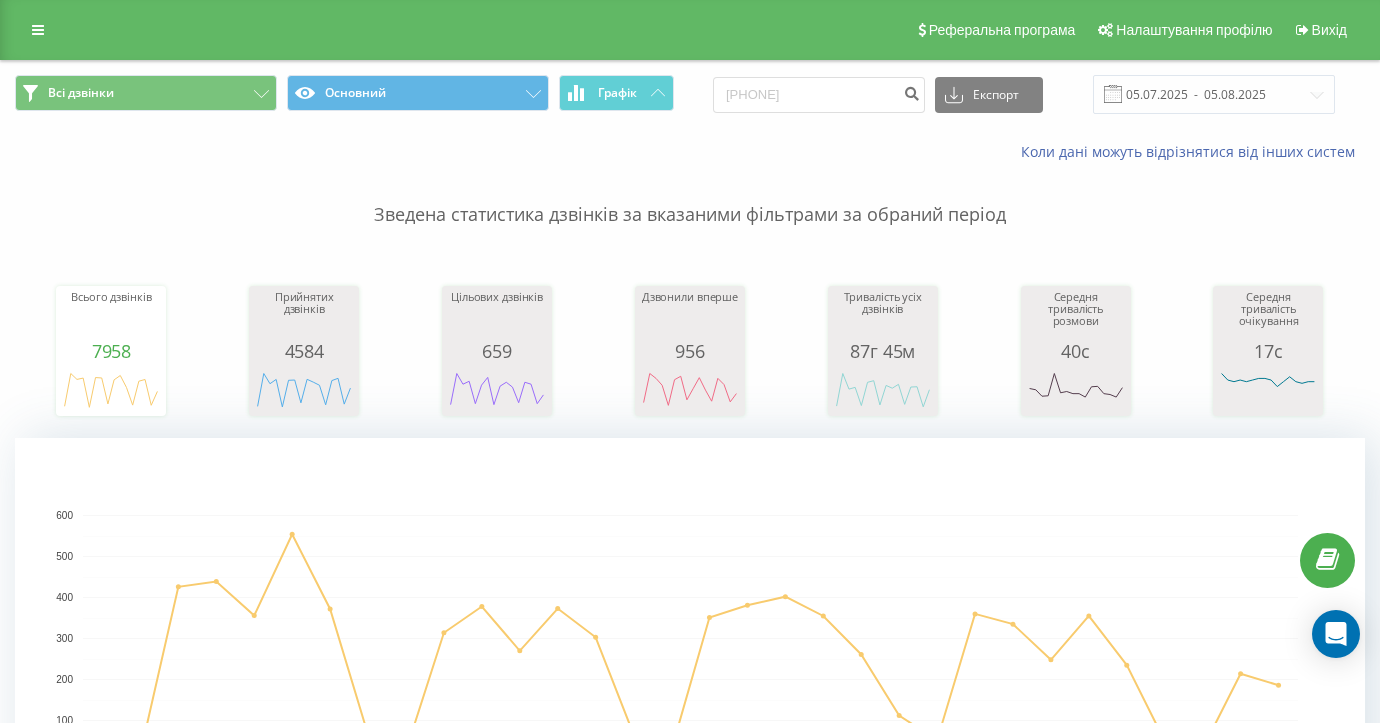 type on "[PHONE]" 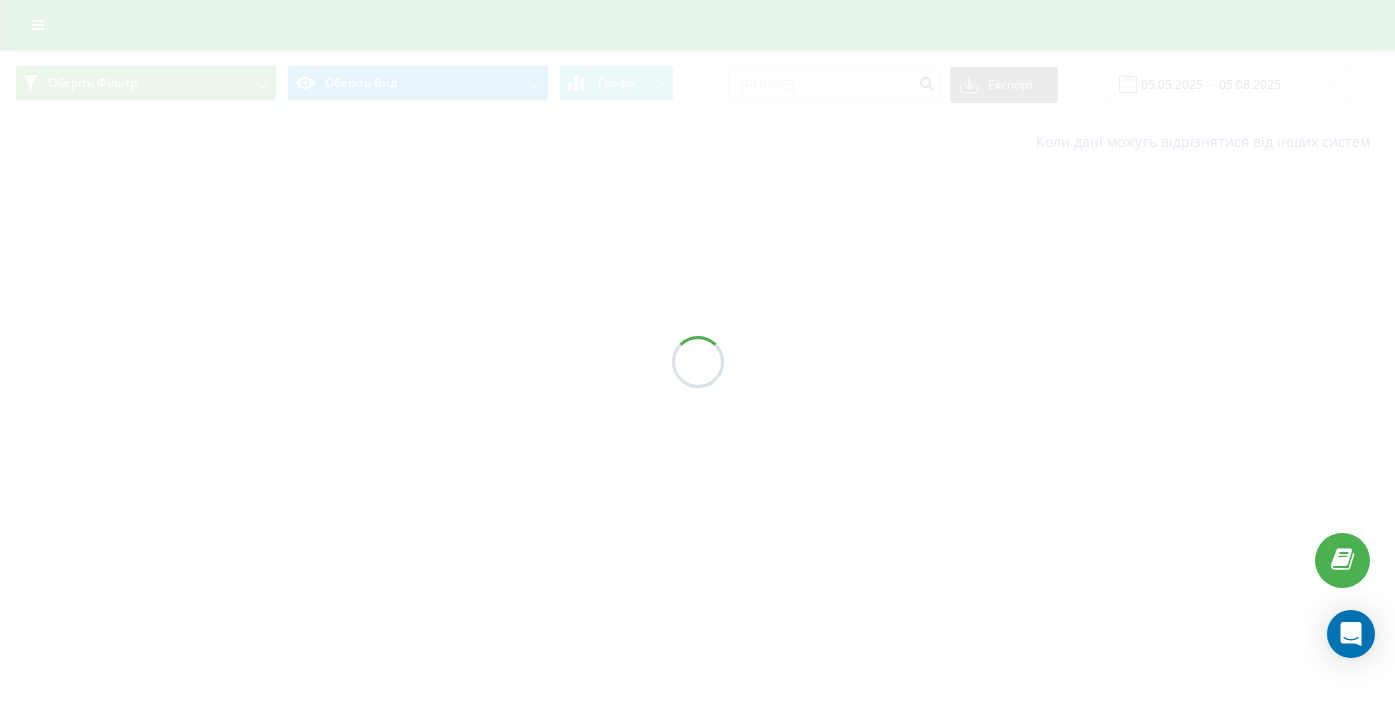 scroll, scrollTop: 0, scrollLeft: 0, axis: both 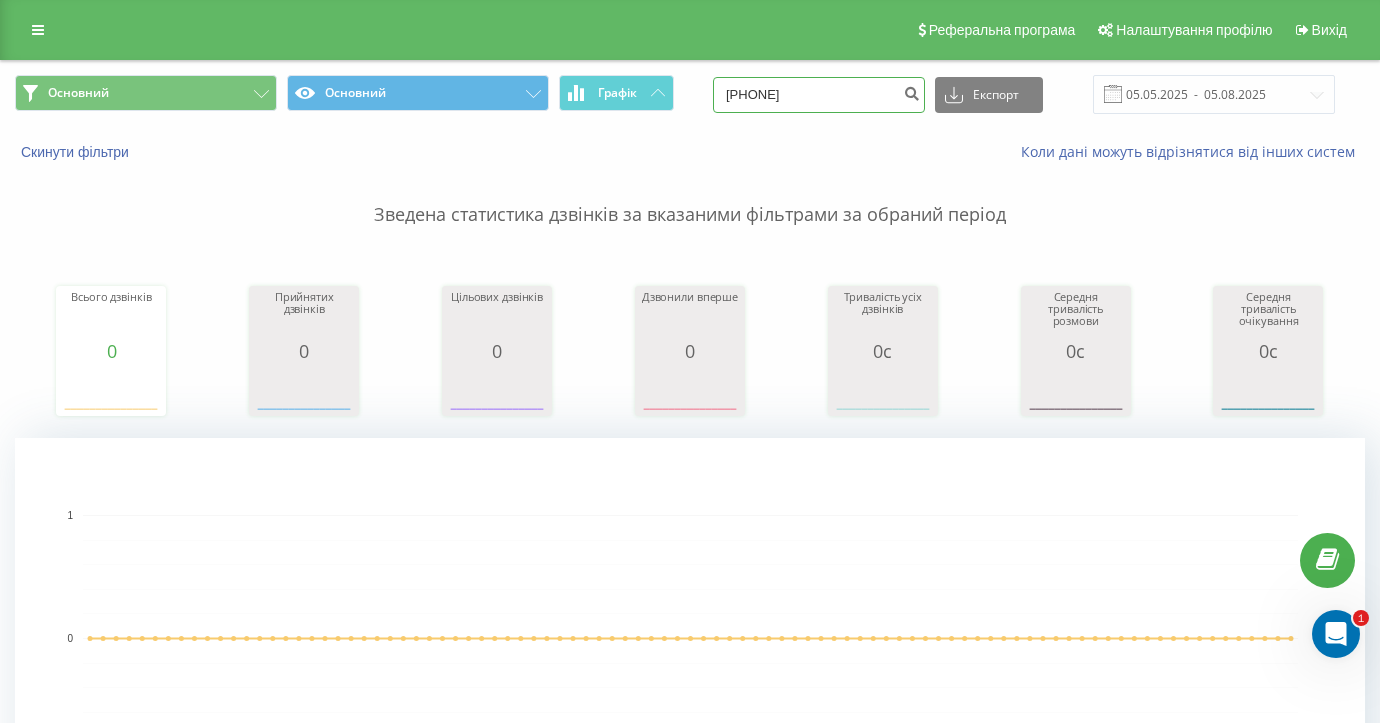 drag, startPoint x: 792, startPoint y: 93, endPoint x: 688, endPoint y: 96, distance: 104.04326 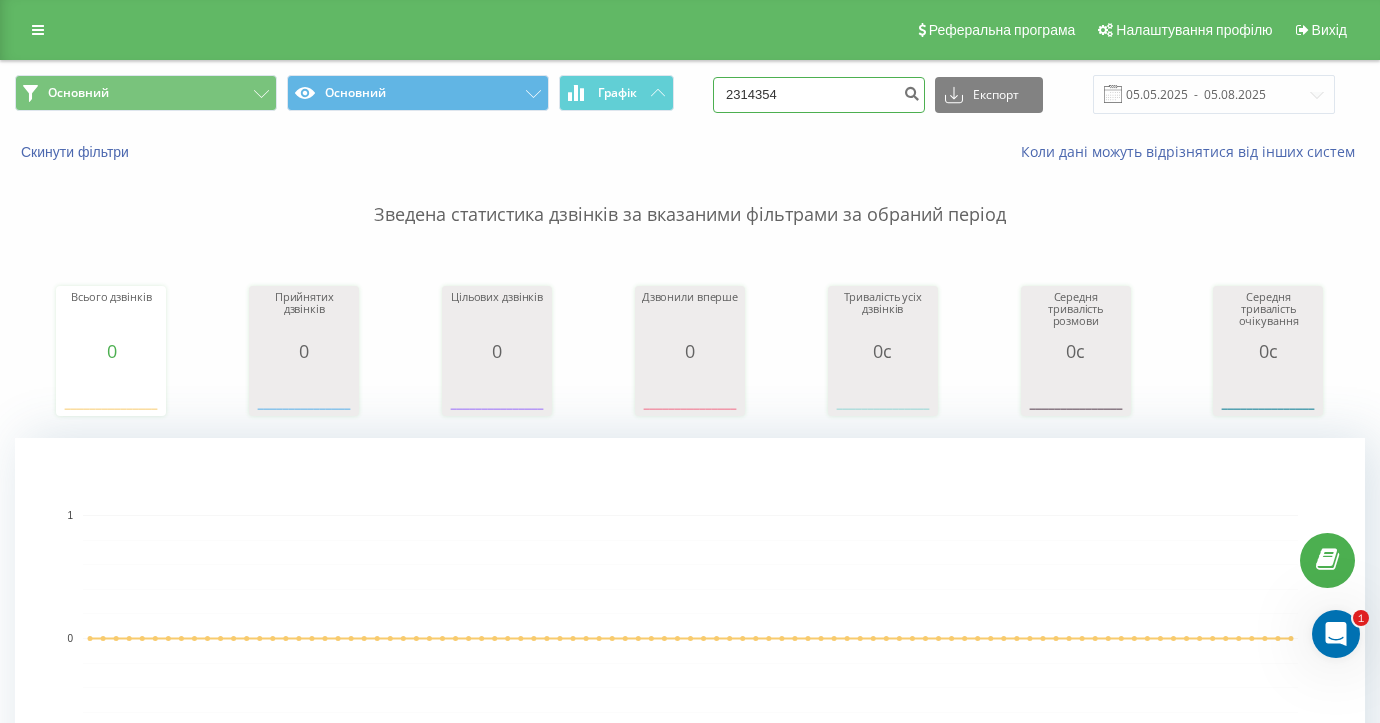 type on "2314354" 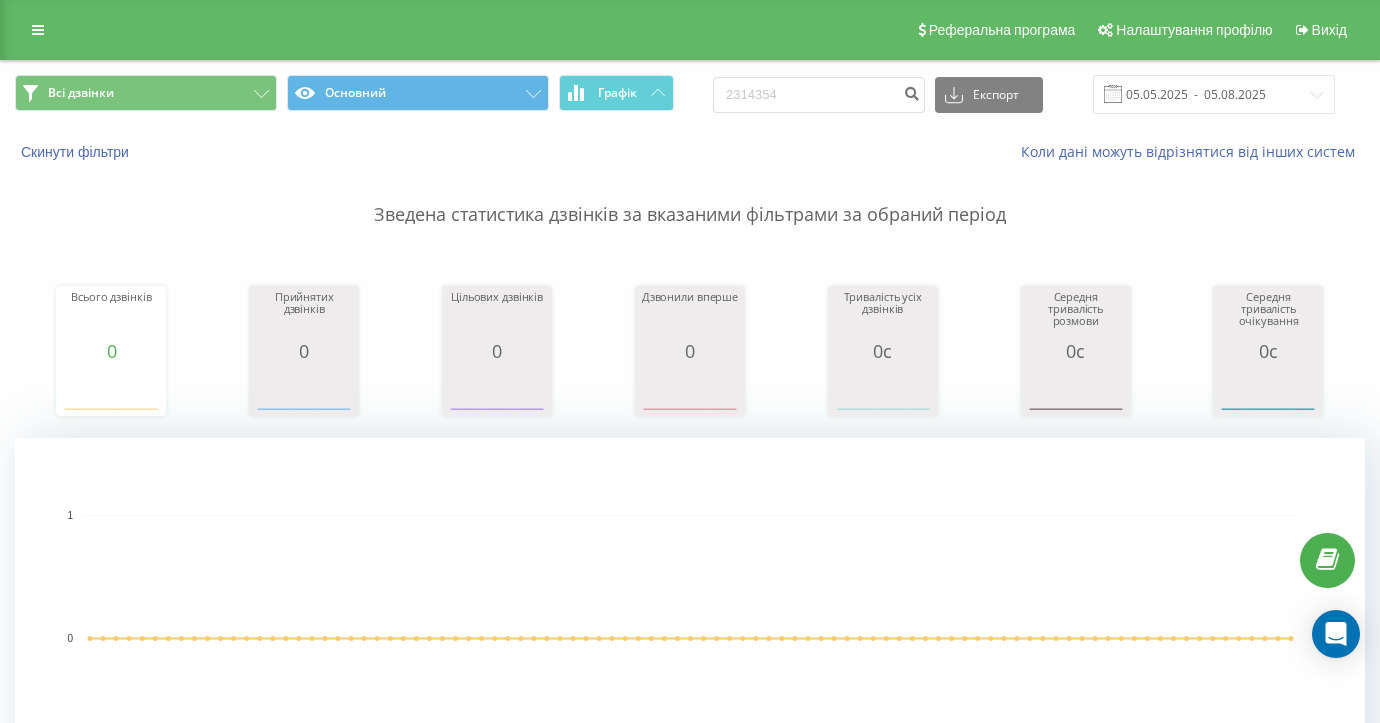 scroll, scrollTop: 400, scrollLeft: 0, axis: vertical 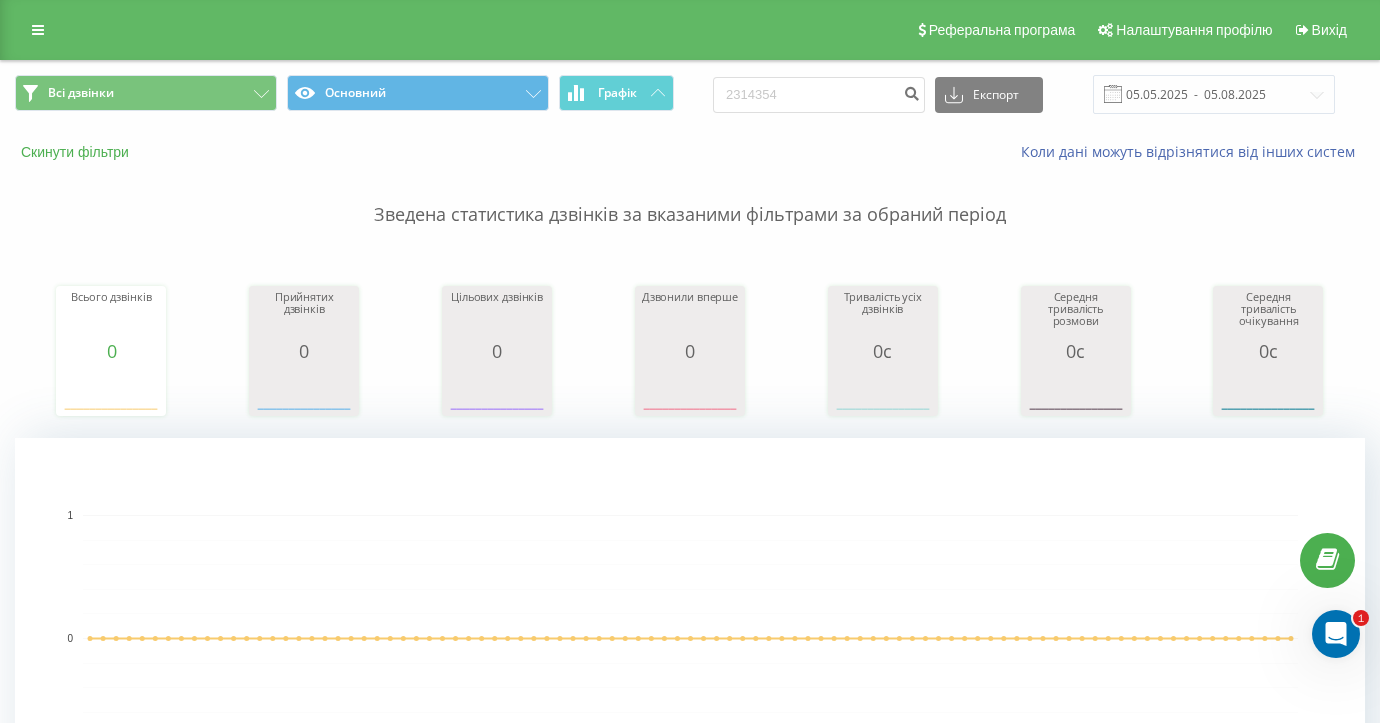 click on "Скинути фільтри" at bounding box center [77, 152] 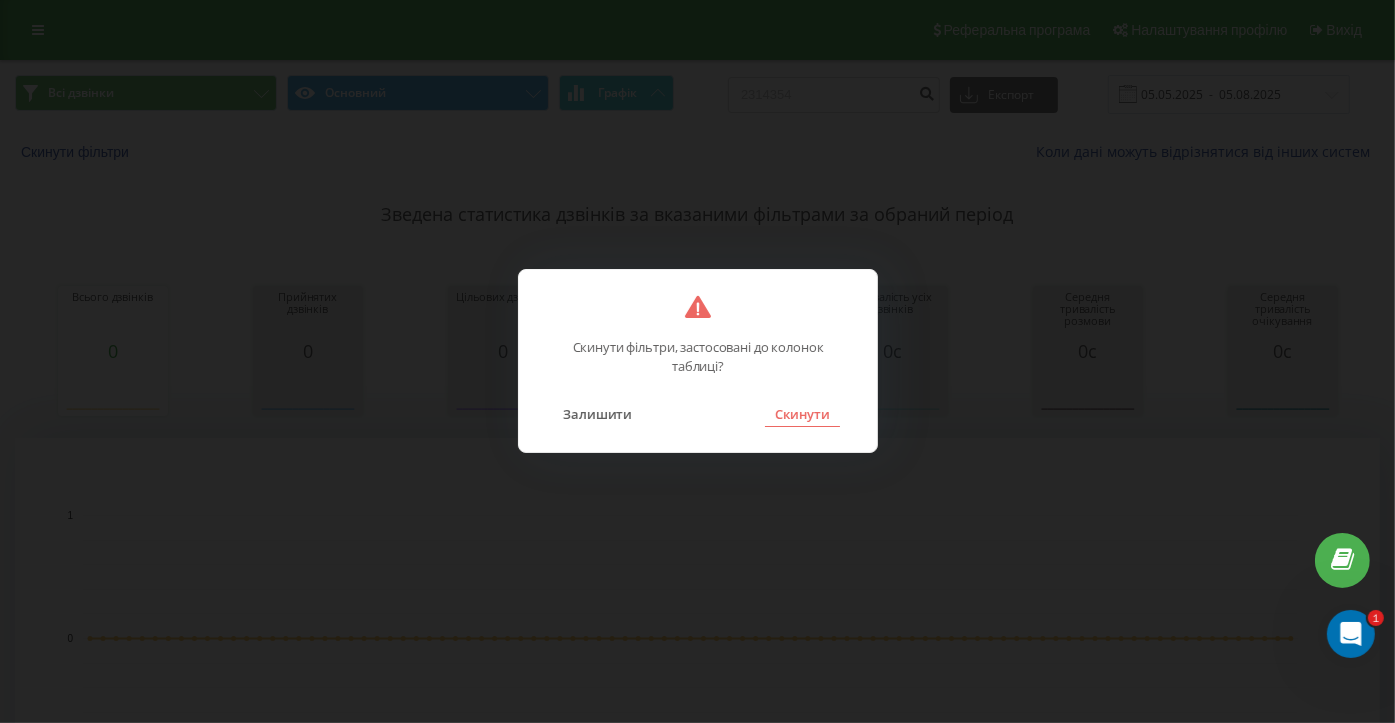click on "Скинути" at bounding box center (802, 414) 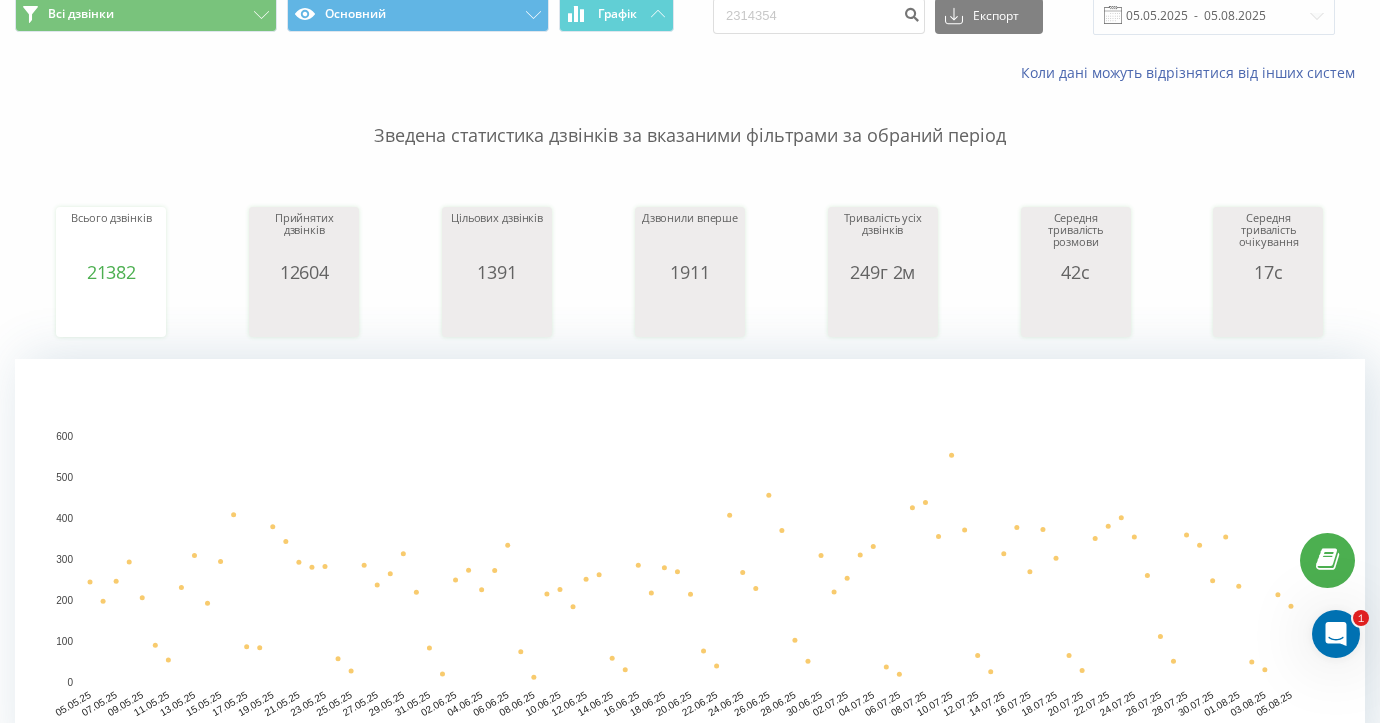 scroll, scrollTop: 0, scrollLeft: 0, axis: both 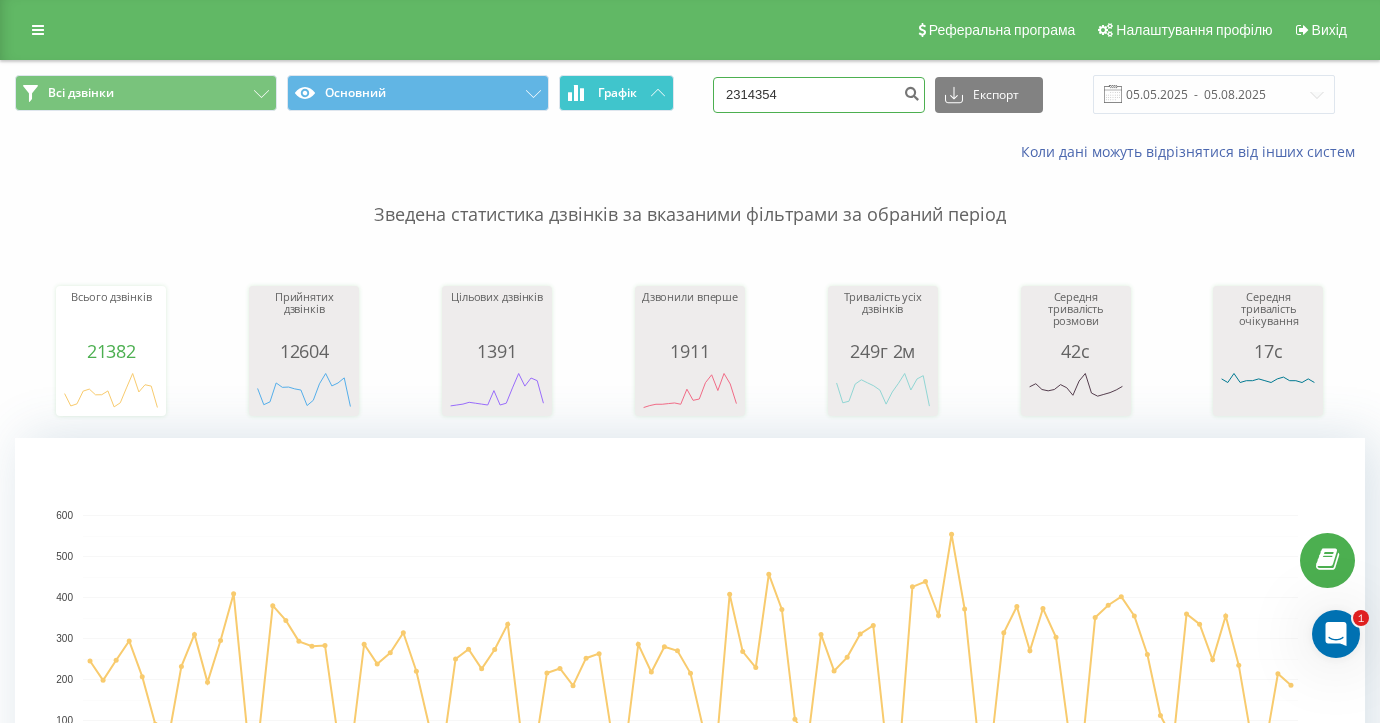 drag, startPoint x: 813, startPoint y: 83, endPoint x: 671, endPoint y: 85, distance: 142.01408 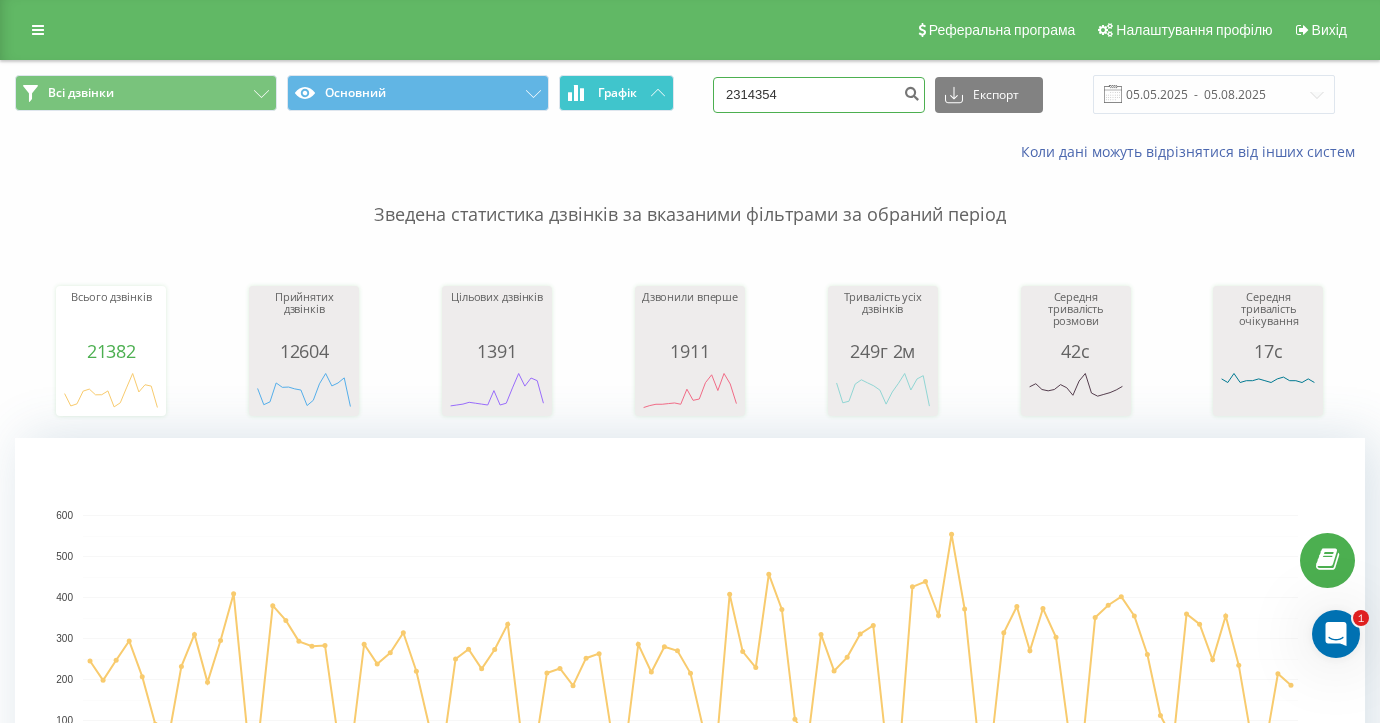 paste on "38073" 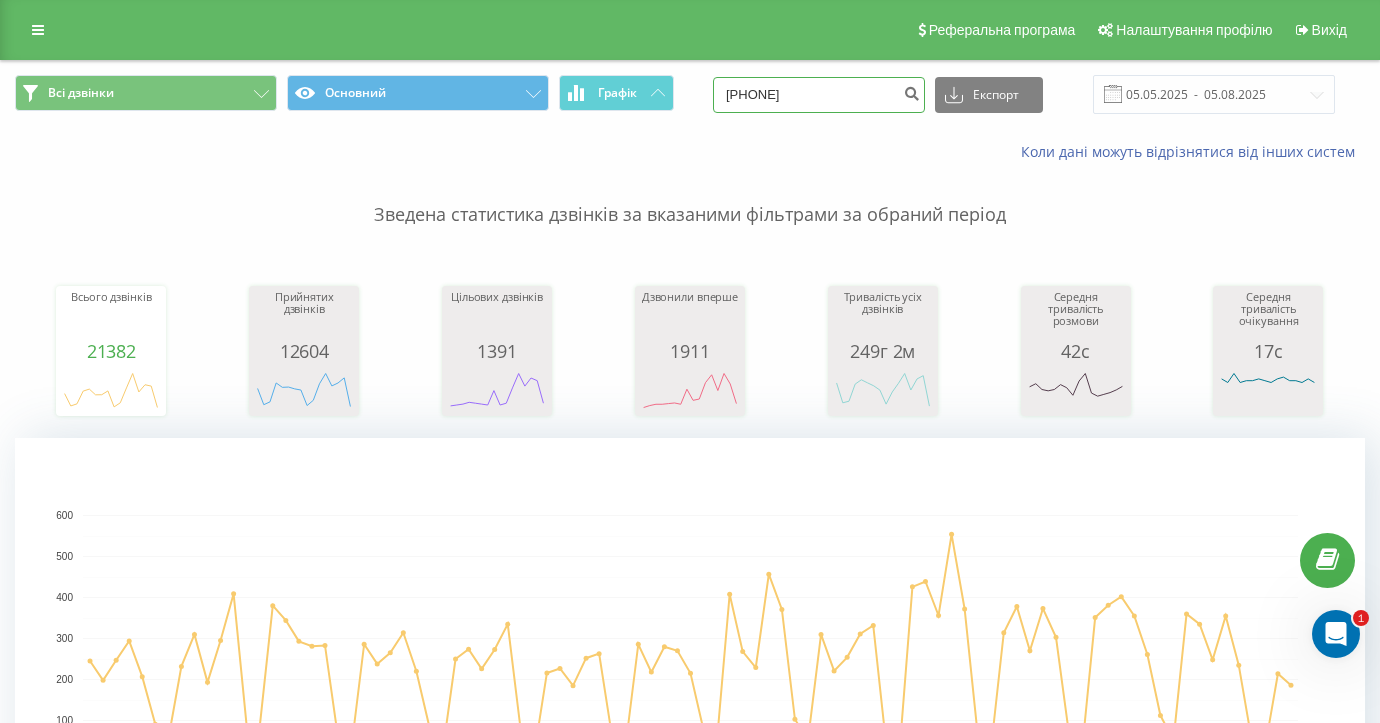 drag, startPoint x: 790, startPoint y: 87, endPoint x: 723, endPoint y: 88, distance: 67.00746 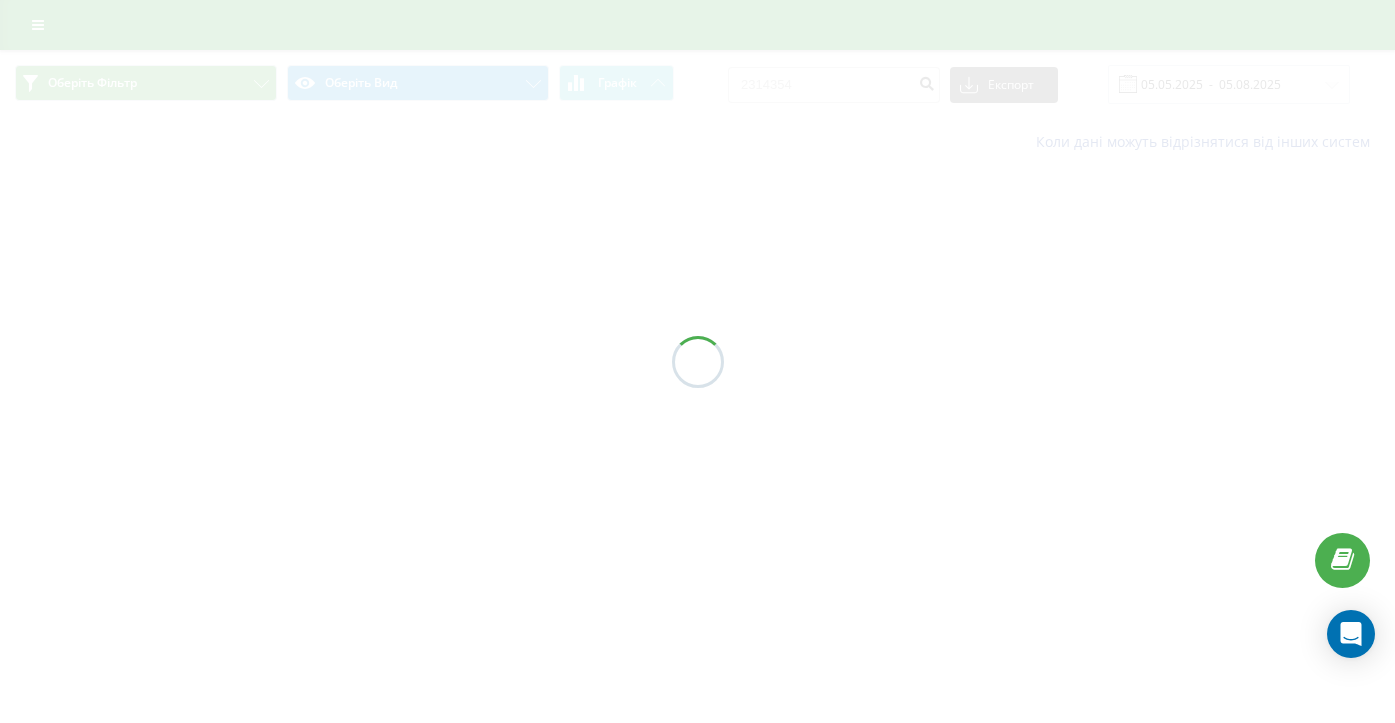 scroll, scrollTop: 0, scrollLeft: 0, axis: both 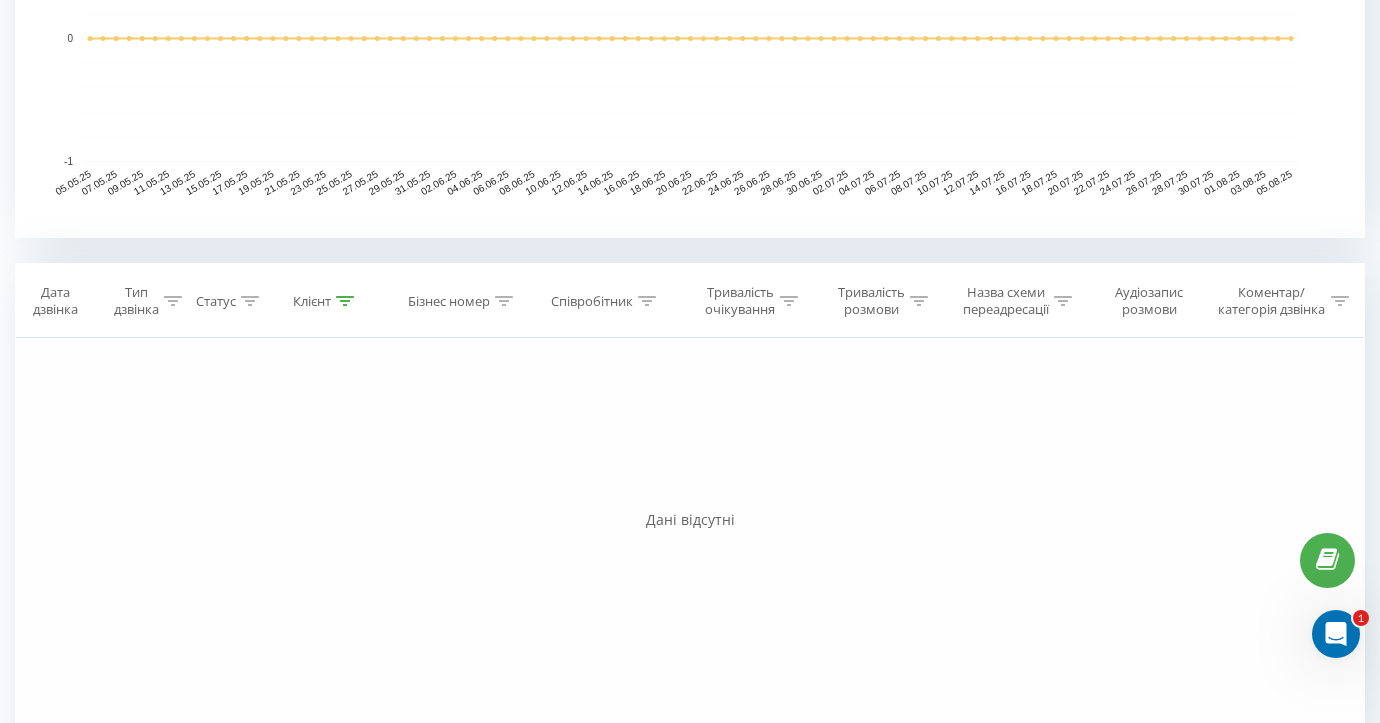 click on "Клієнт" at bounding box center [312, 301] 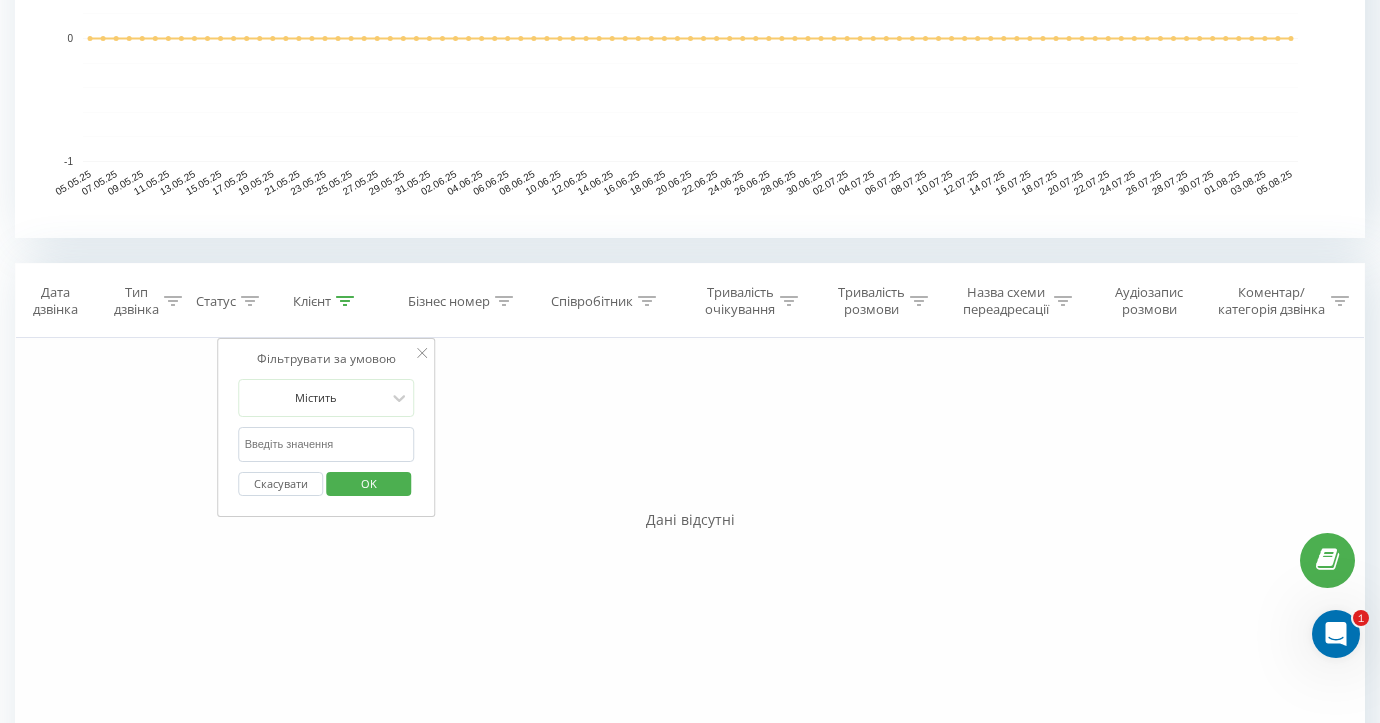 click on "Співробітник" at bounding box center [592, 301] 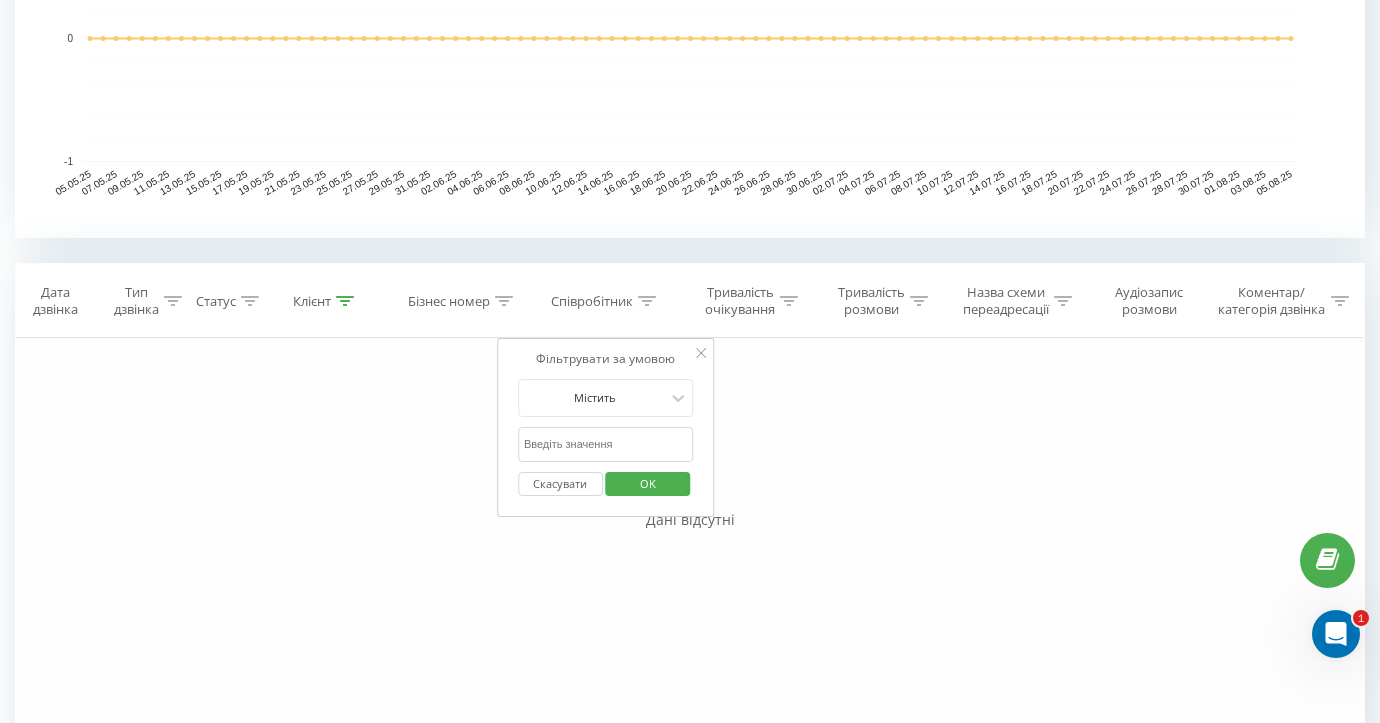 click at bounding box center [606, 444] 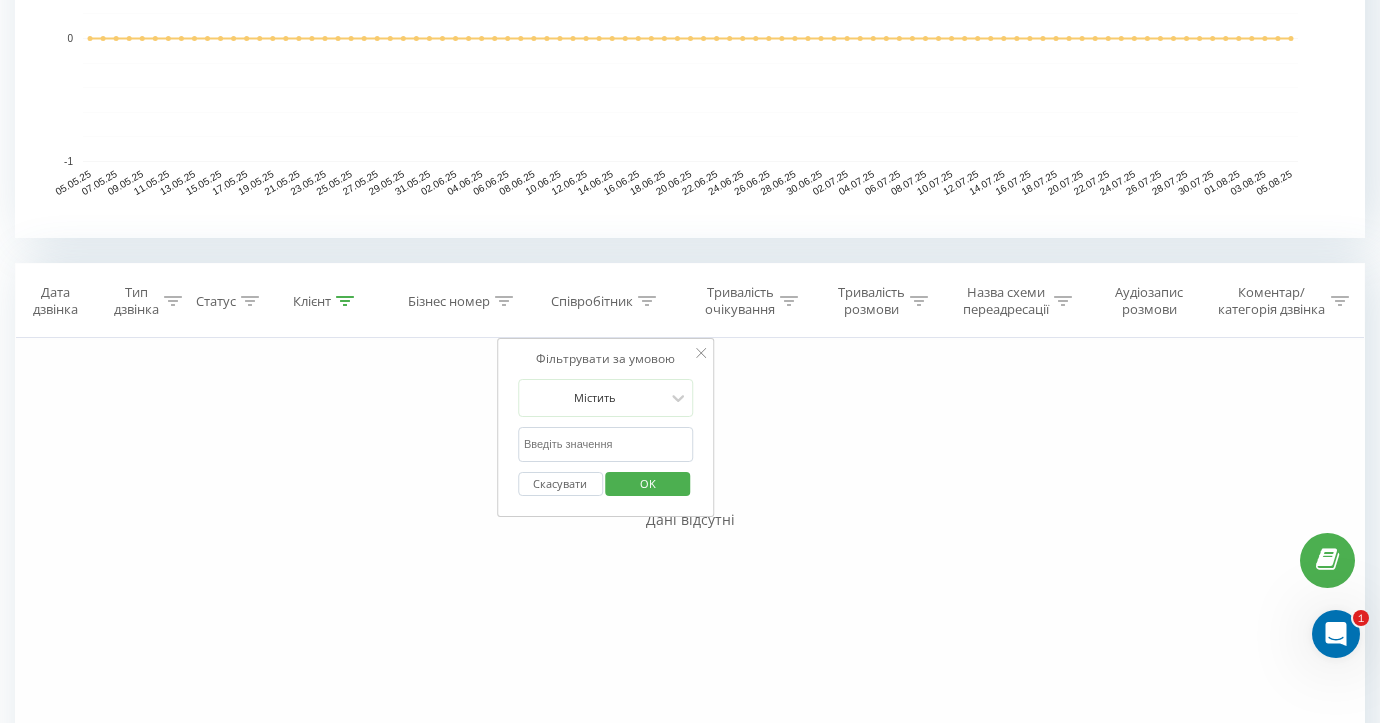 paste on "[PHONE]" 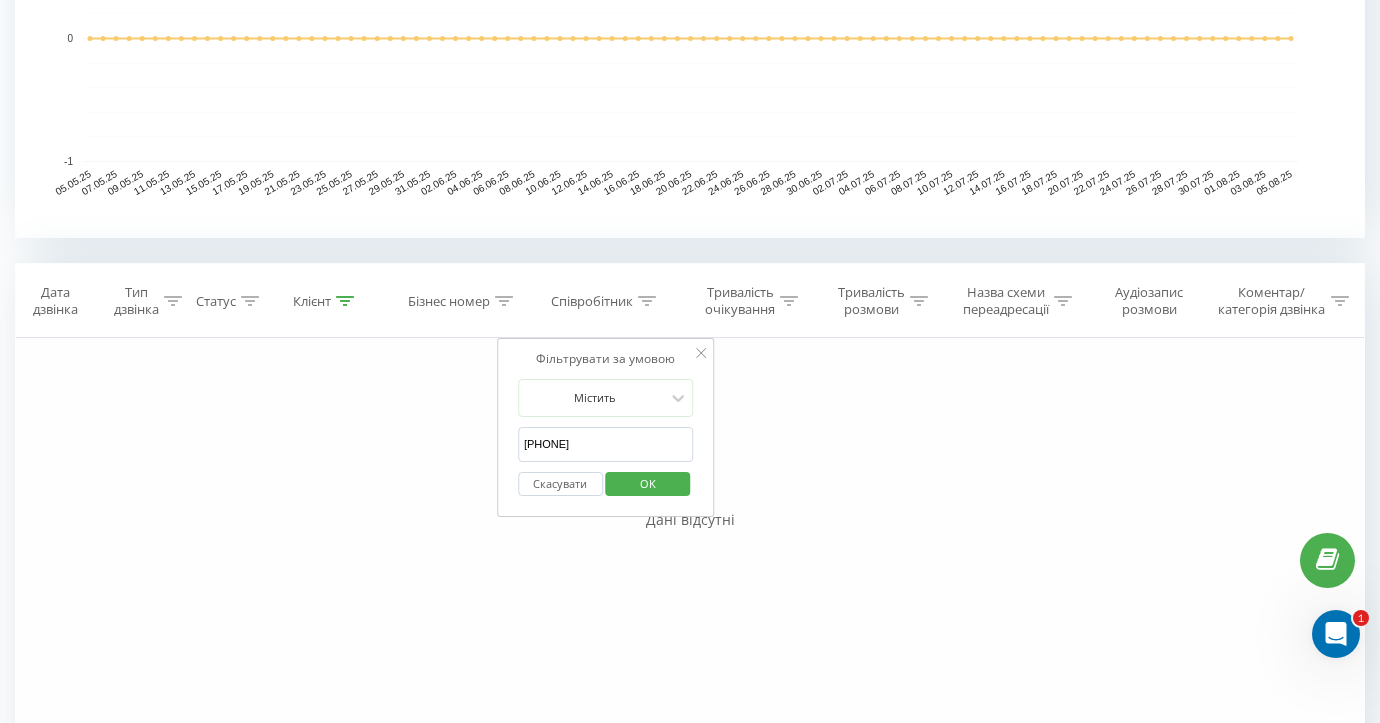 type on "[PHONE]" 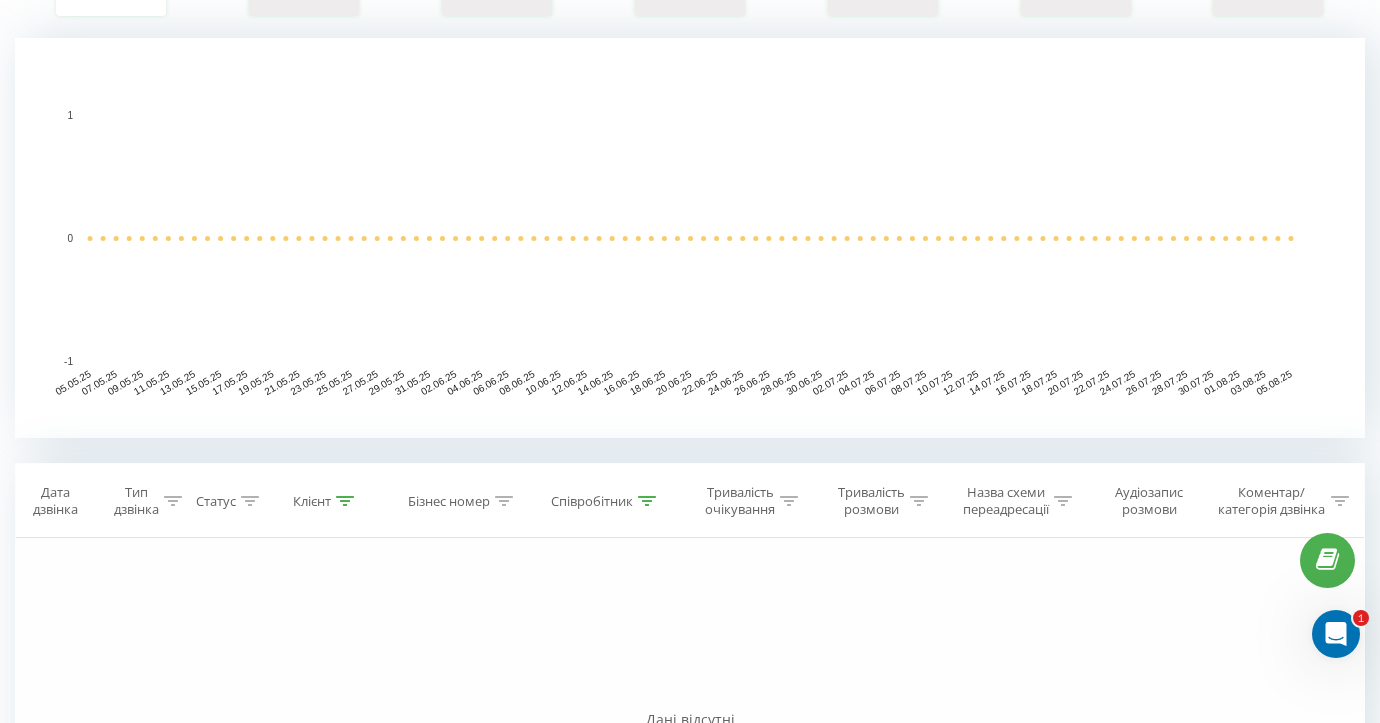 scroll, scrollTop: 600, scrollLeft: 0, axis: vertical 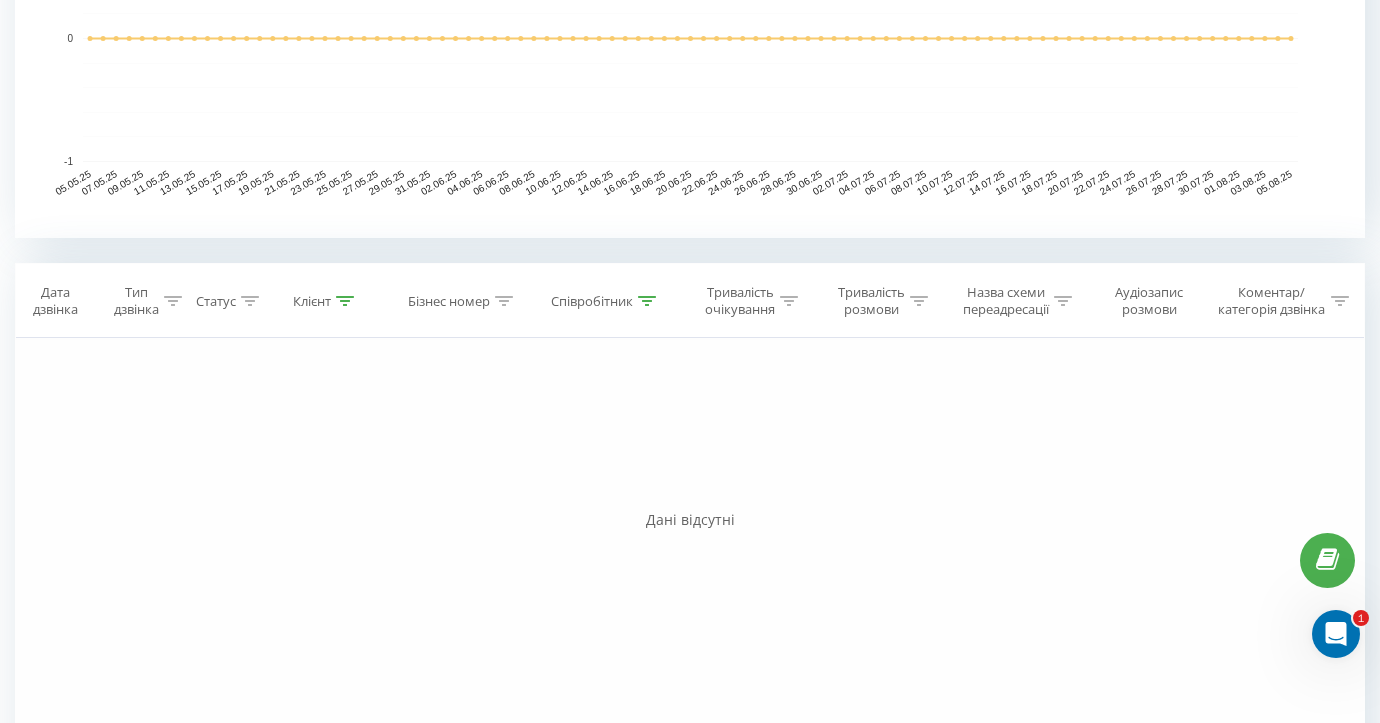 click at bounding box center [647, 301] 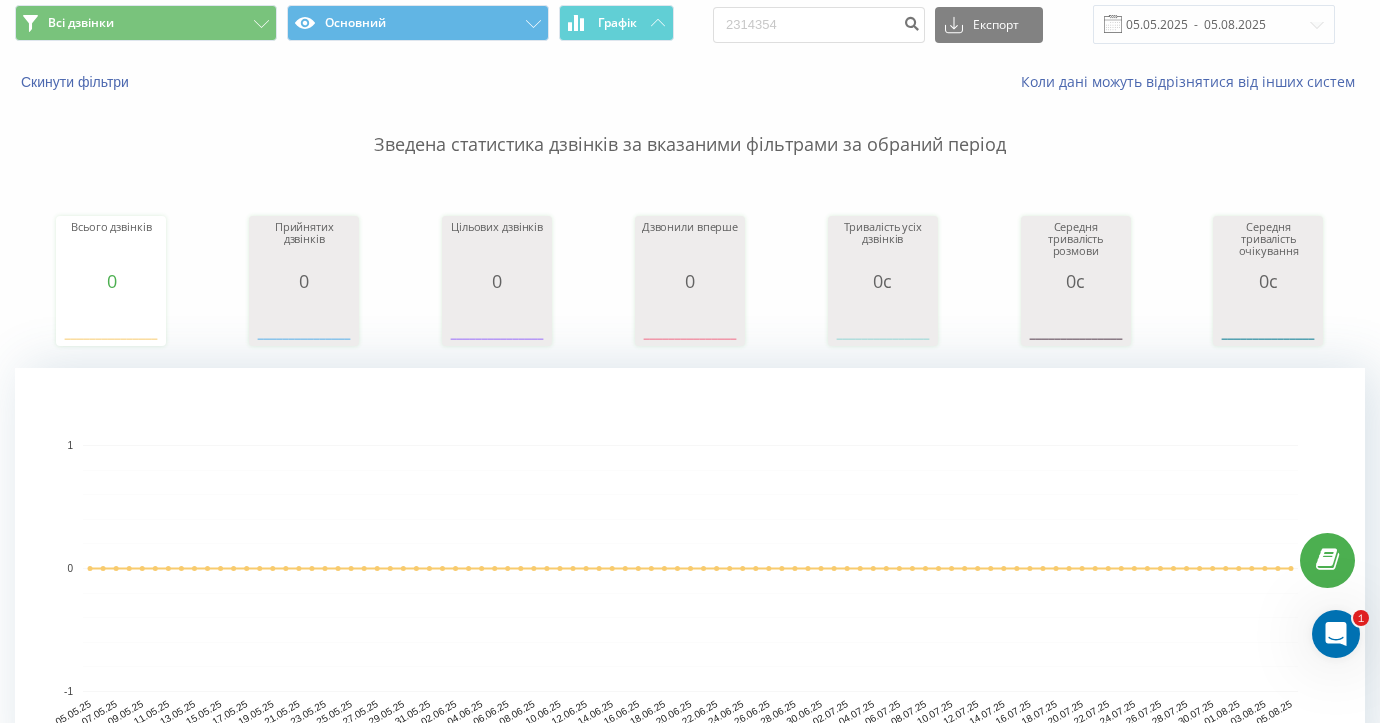 scroll, scrollTop: 0, scrollLeft: 0, axis: both 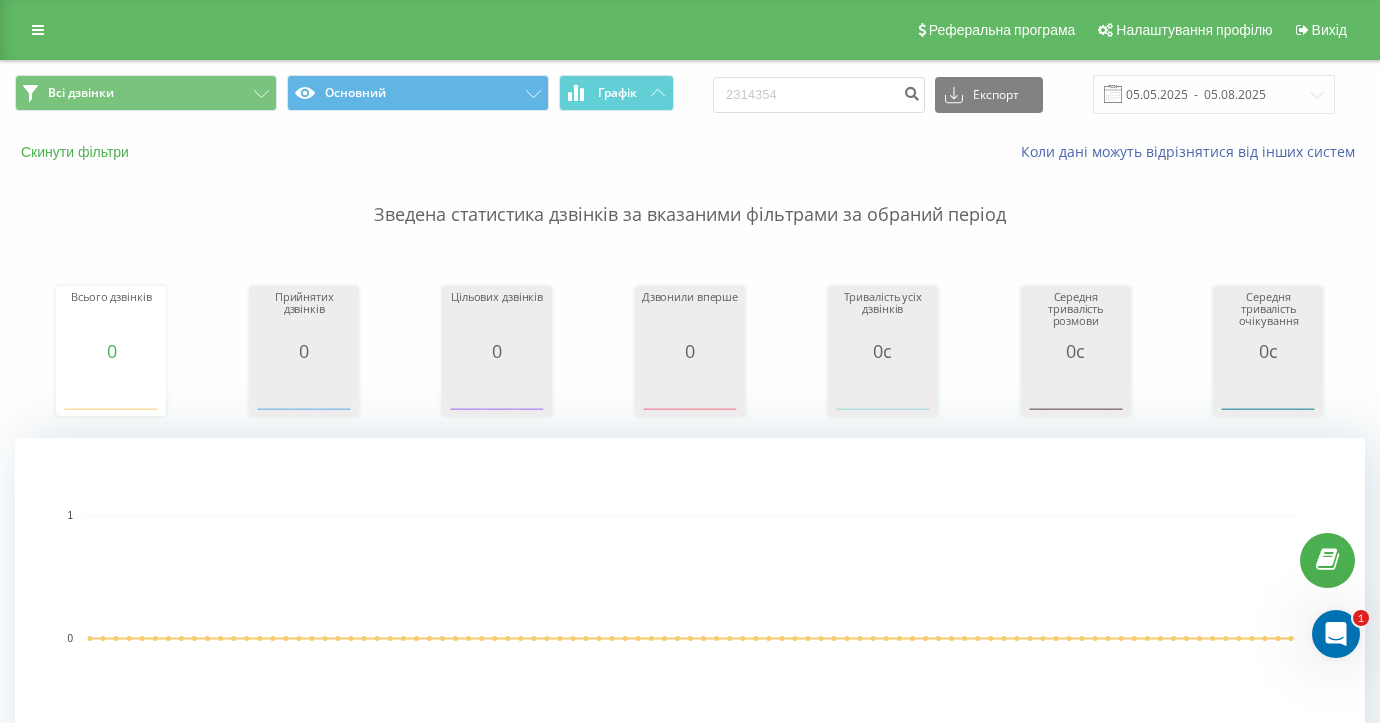 click on "Скинути фільтри" at bounding box center [77, 152] 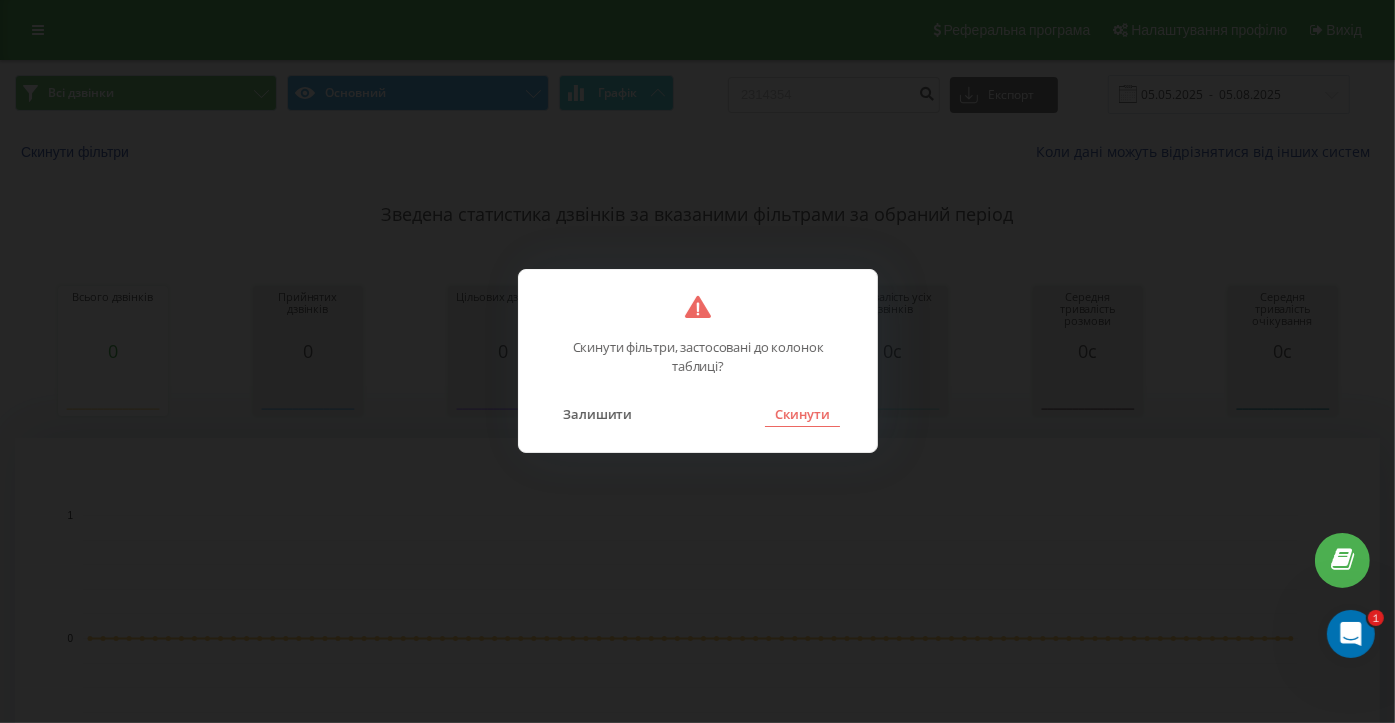 click on "Скинути" at bounding box center [802, 414] 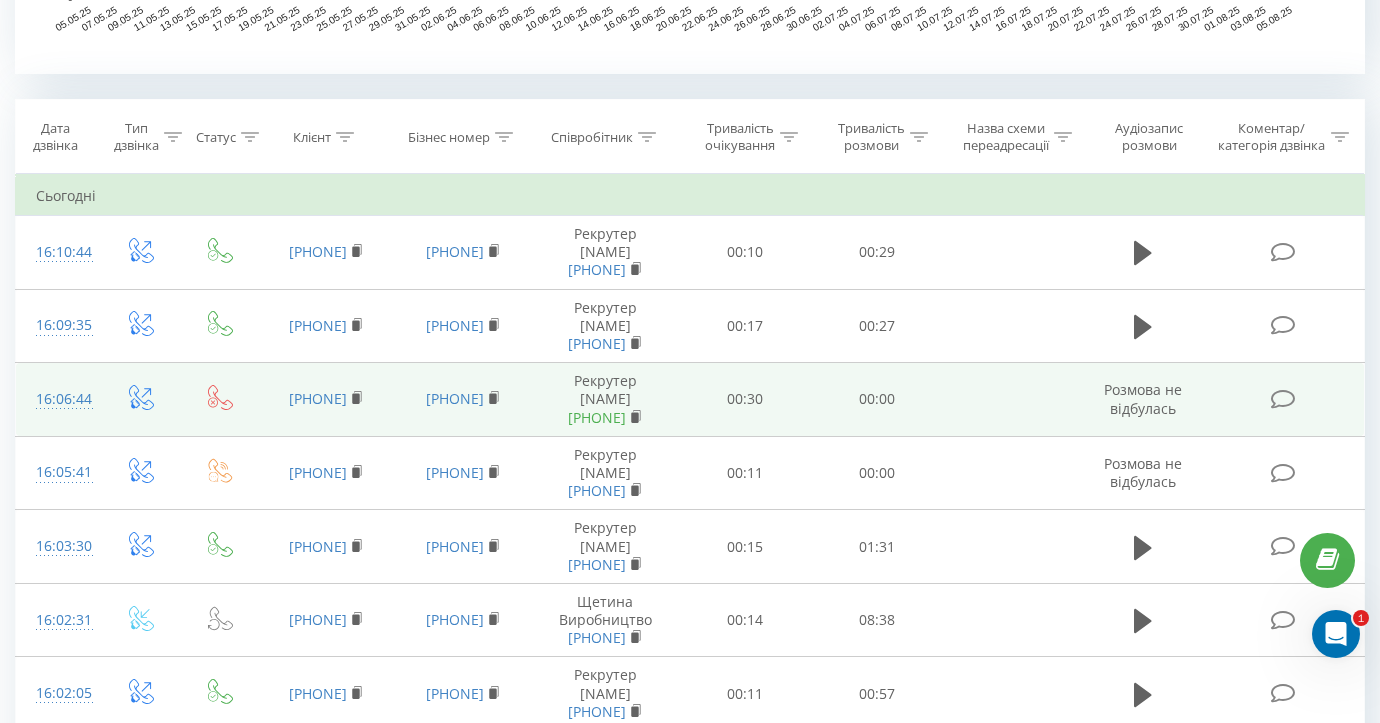 scroll, scrollTop: 800, scrollLeft: 0, axis: vertical 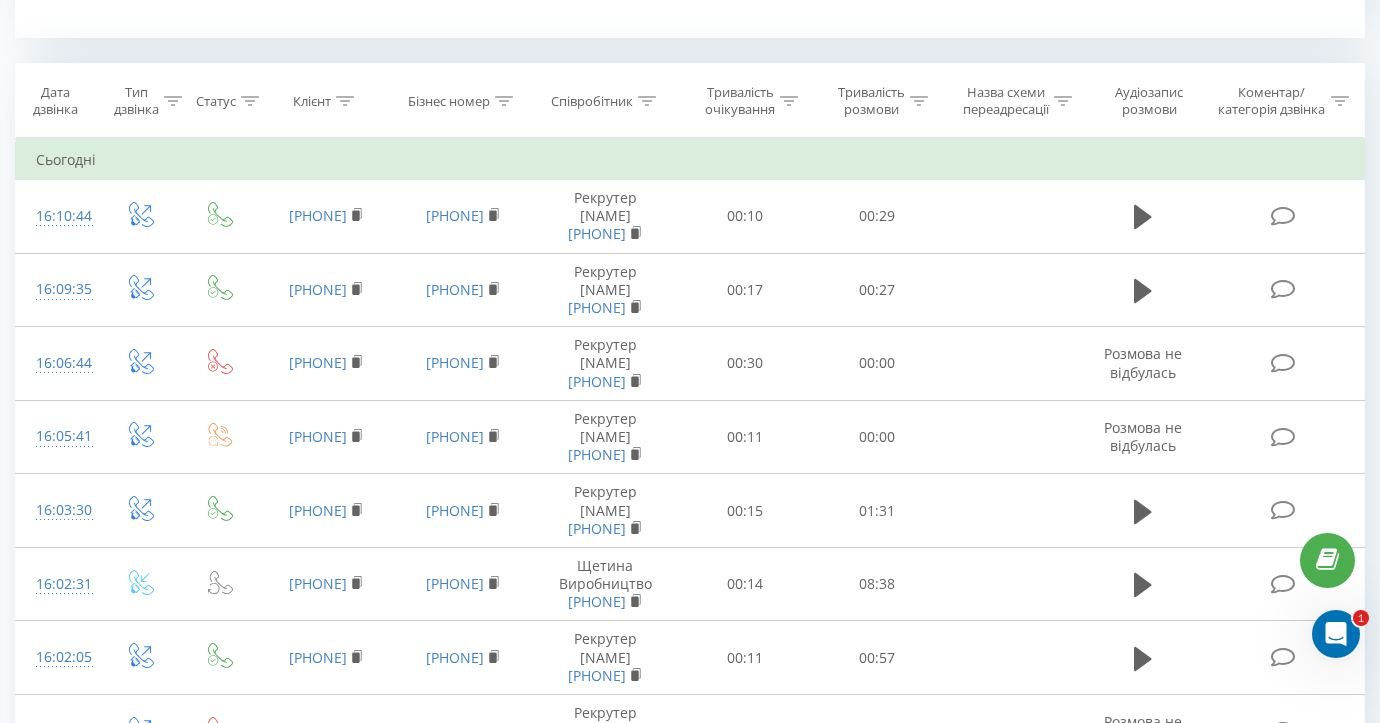 click 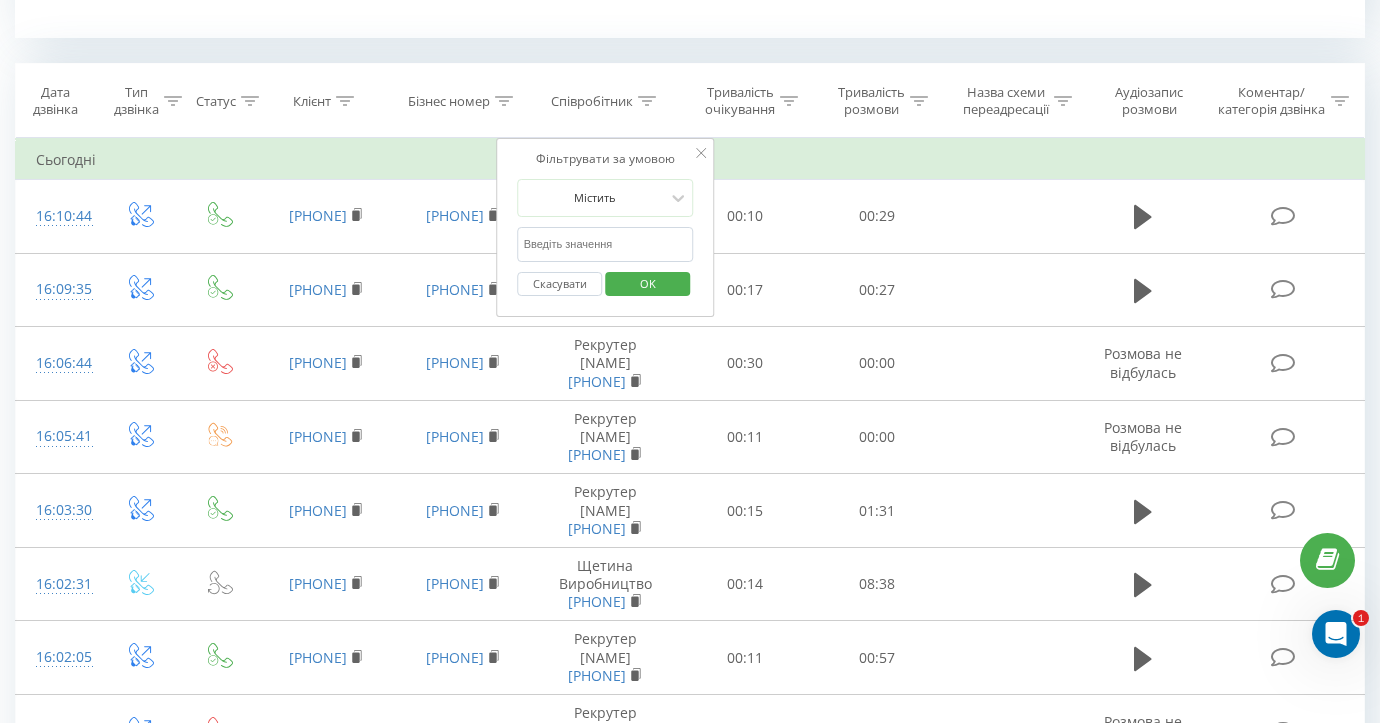 click at bounding box center (606, 244) 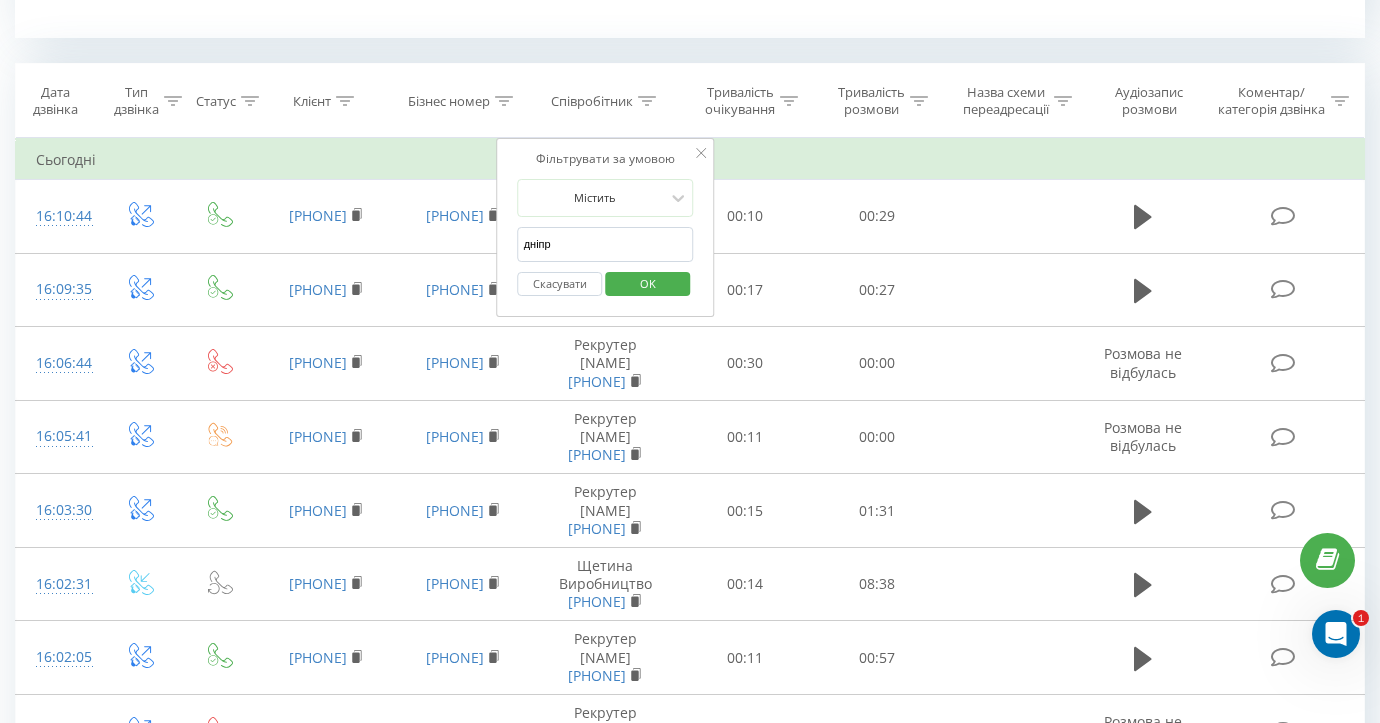 type on "[CITY]" 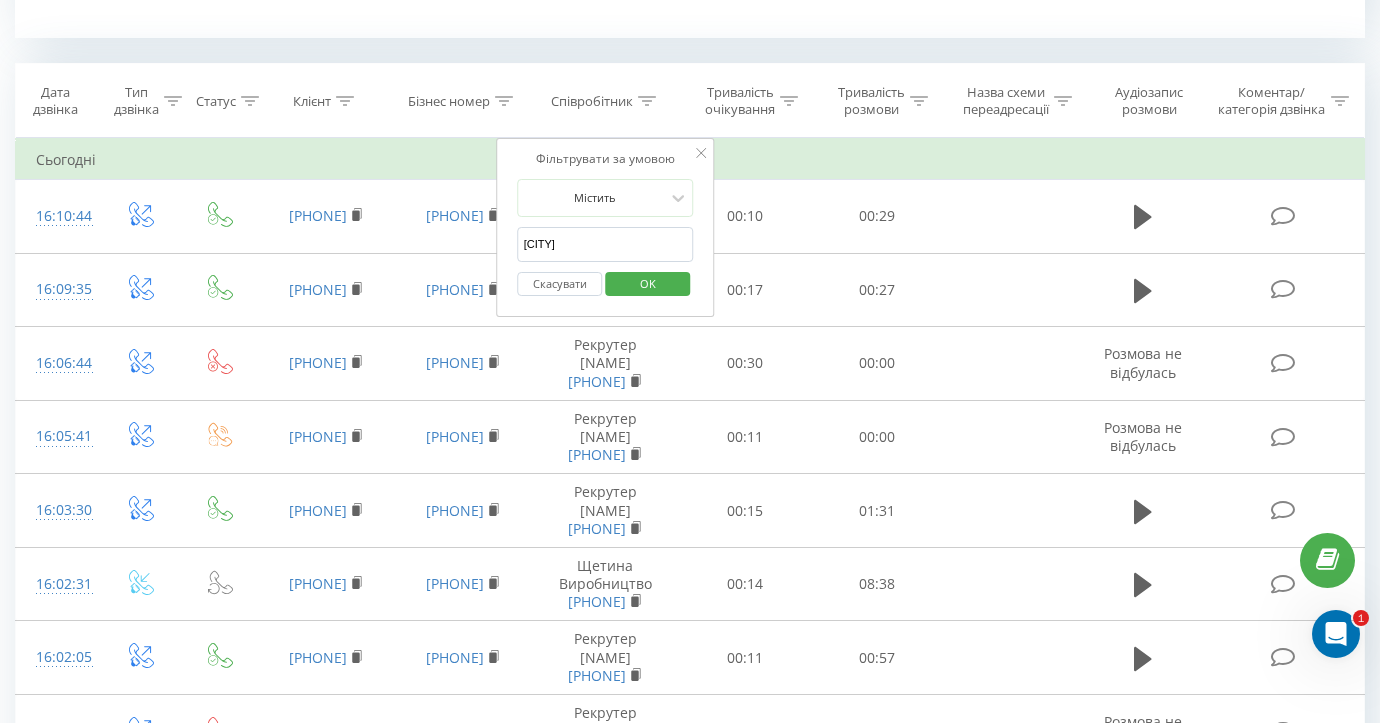 click on "OK" at bounding box center (647, 284) 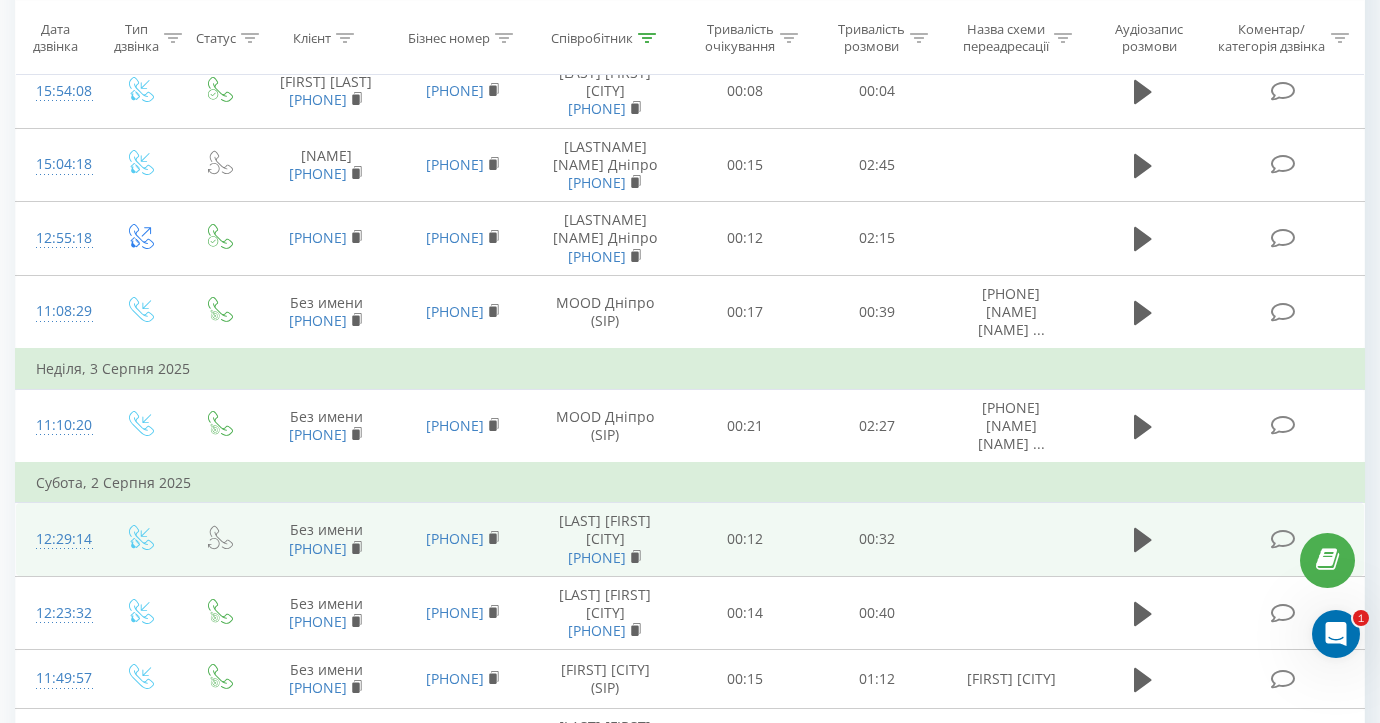scroll, scrollTop: 980, scrollLeft: 0, axis: vertical 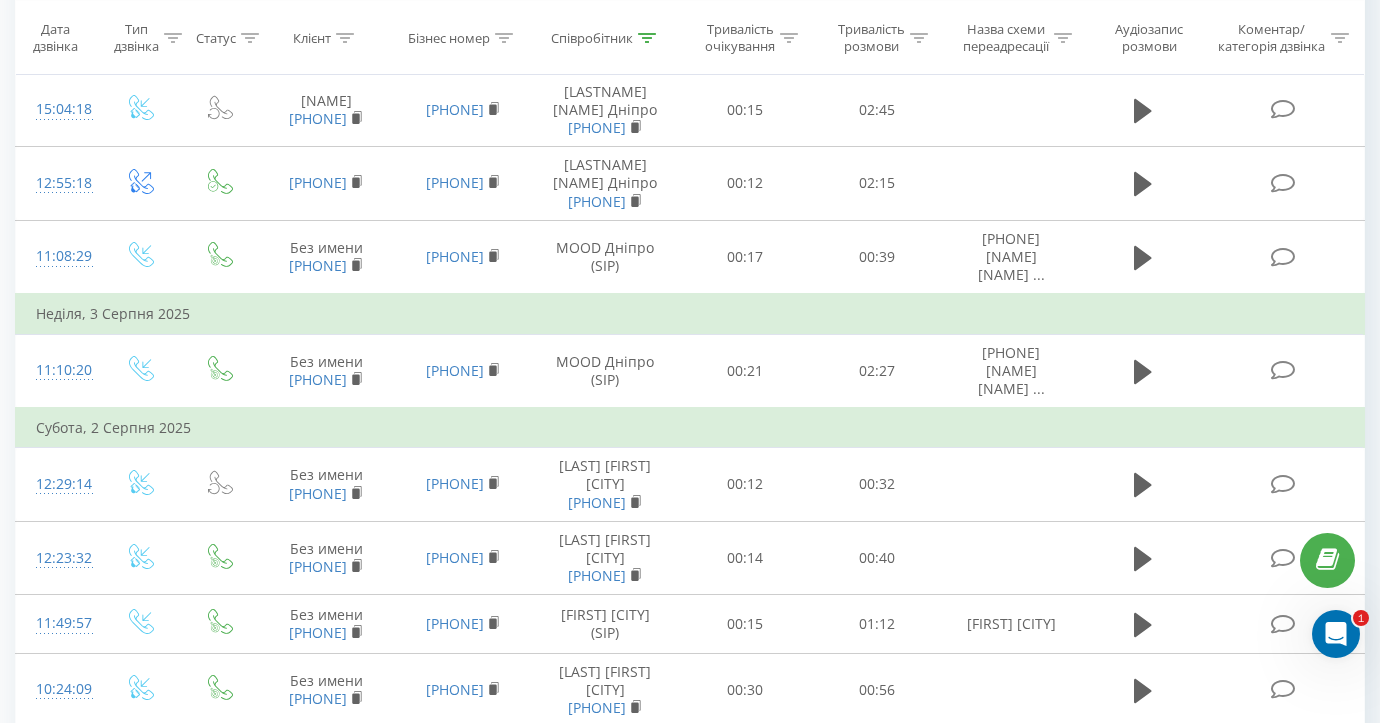 click at bounding box center (1336, 634) 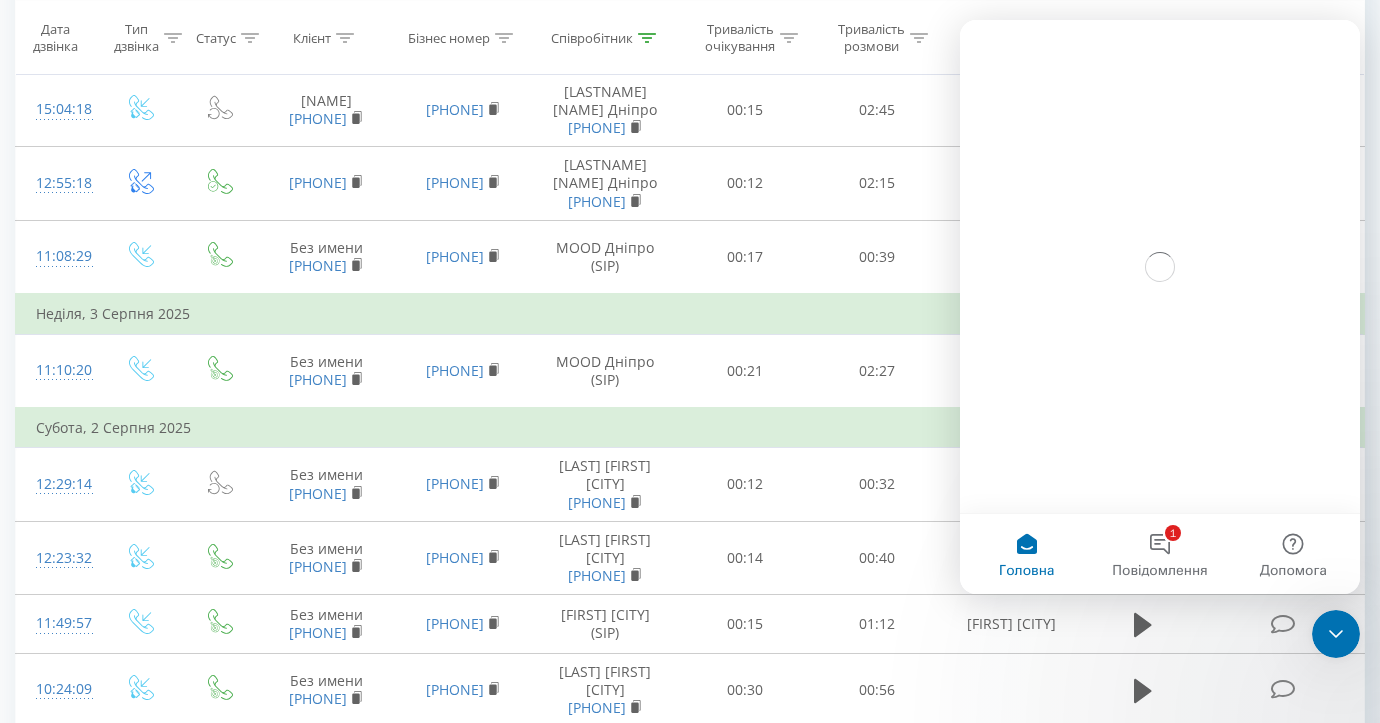 scroll, scrollTop: 0, scrollLeft: 0, axis: both 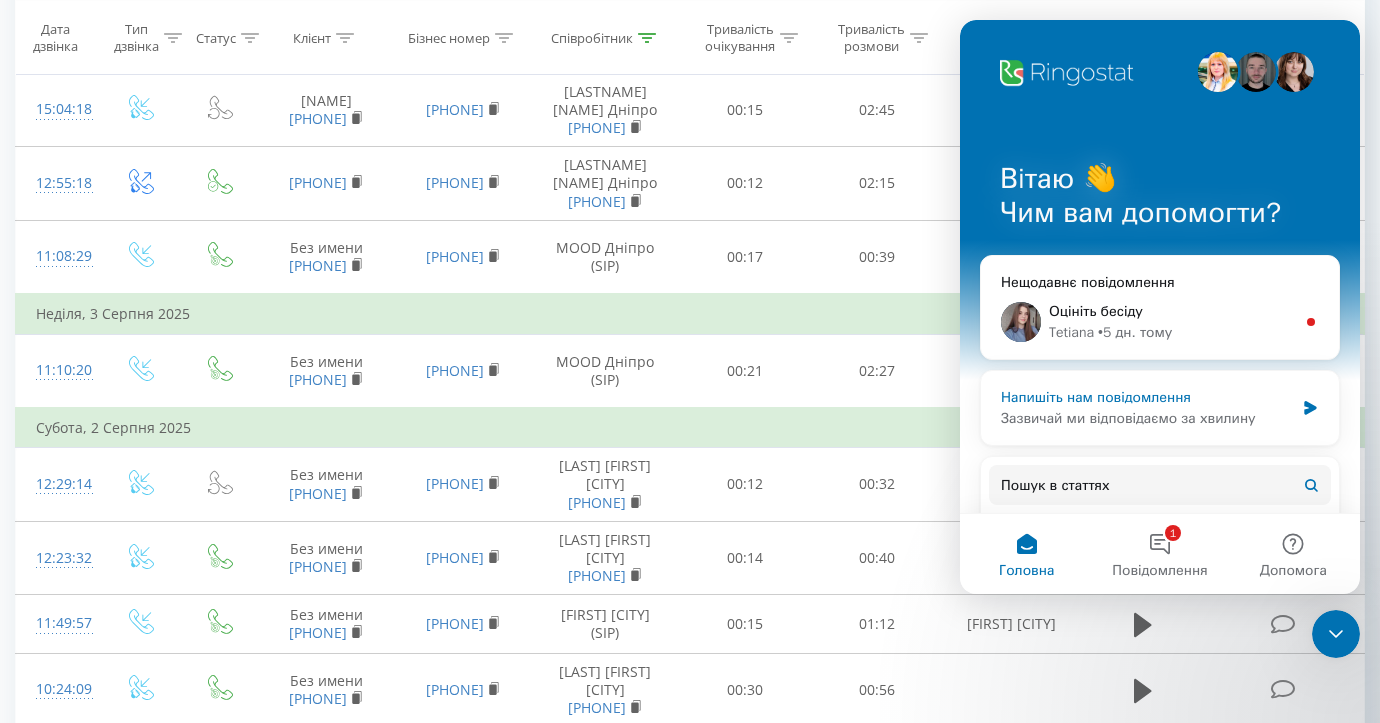 click on "Зазвичай ми відповідаємо за хвилину" at bounding box center [1147, 418] 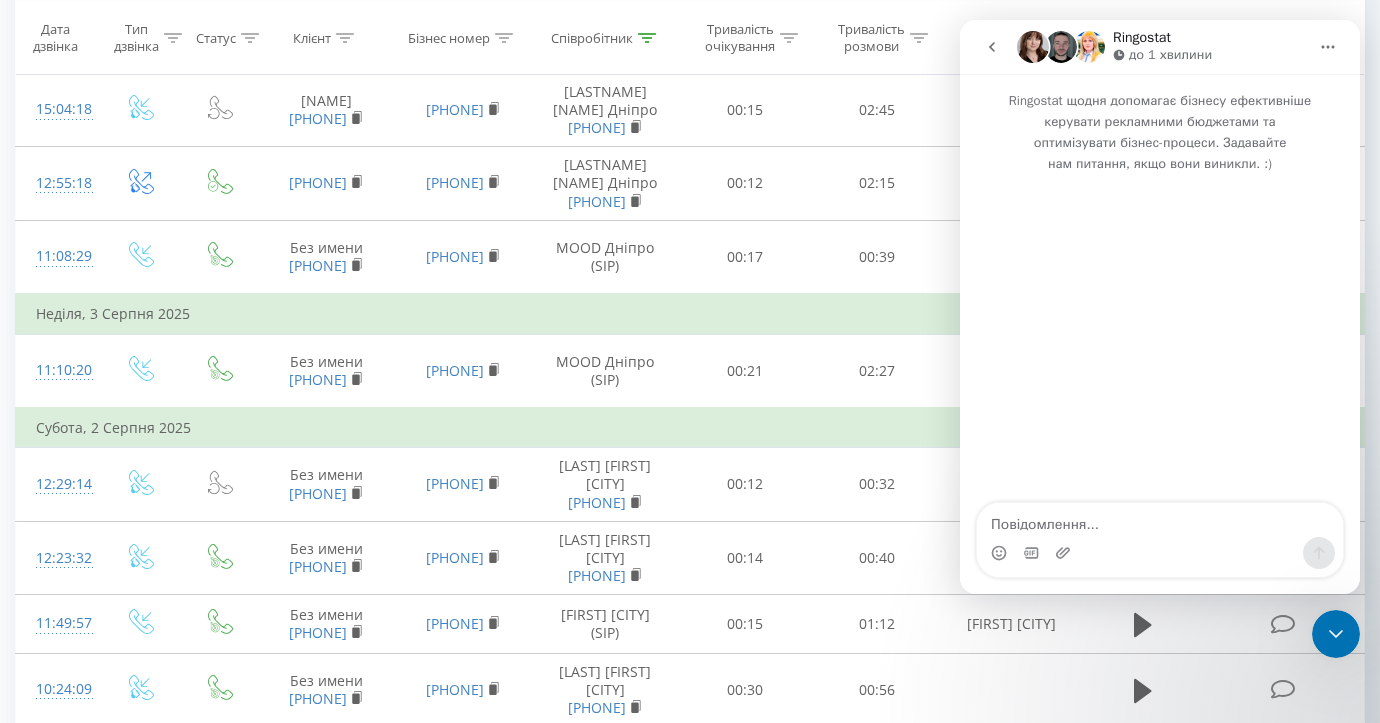 click at bounding box center (1160, 520) 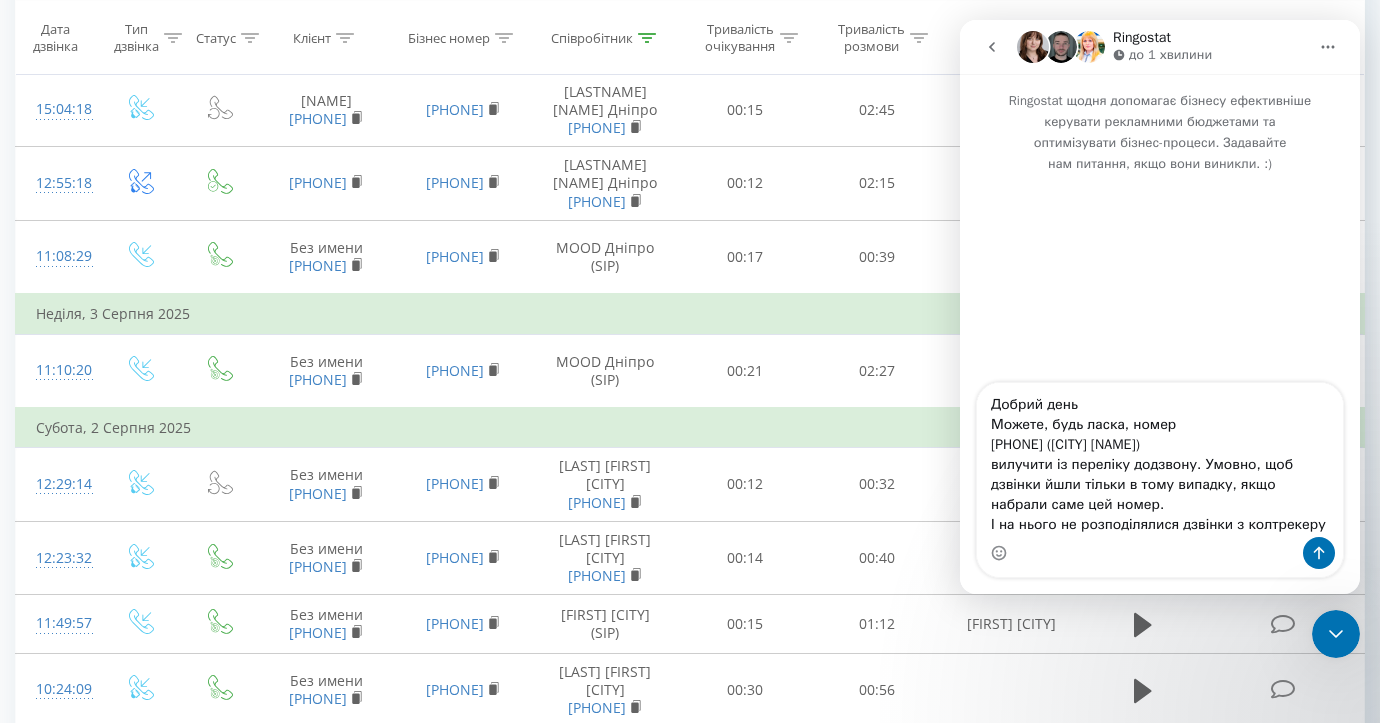 type on "Добрий день
Можете, будь ласка, номер
[PHONE] ([CITY] [NAME])
вилучити із переліку додзвону. Умовно, щоб дзвінки йшли тільки в тому випадку, якщо набрали саме цей номер.
І на нього не розподілялися дзвінки з колтрекеру." 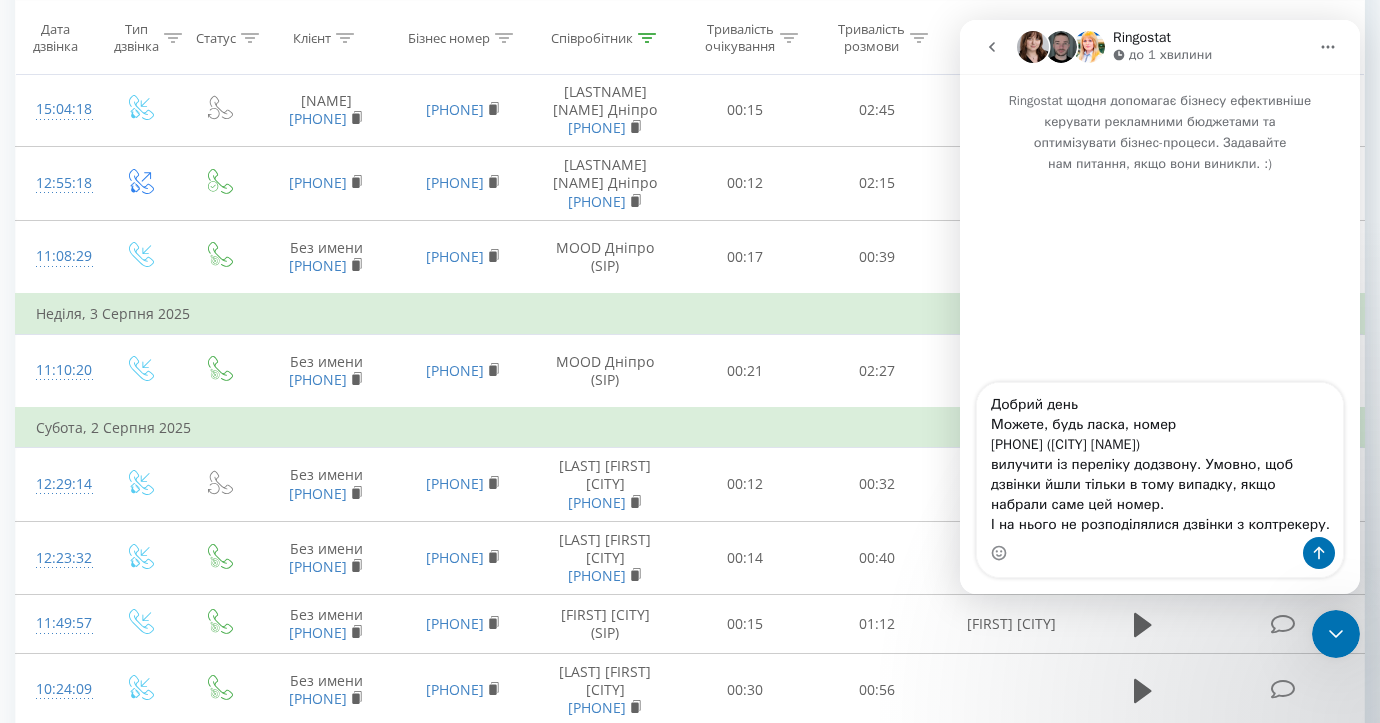 type 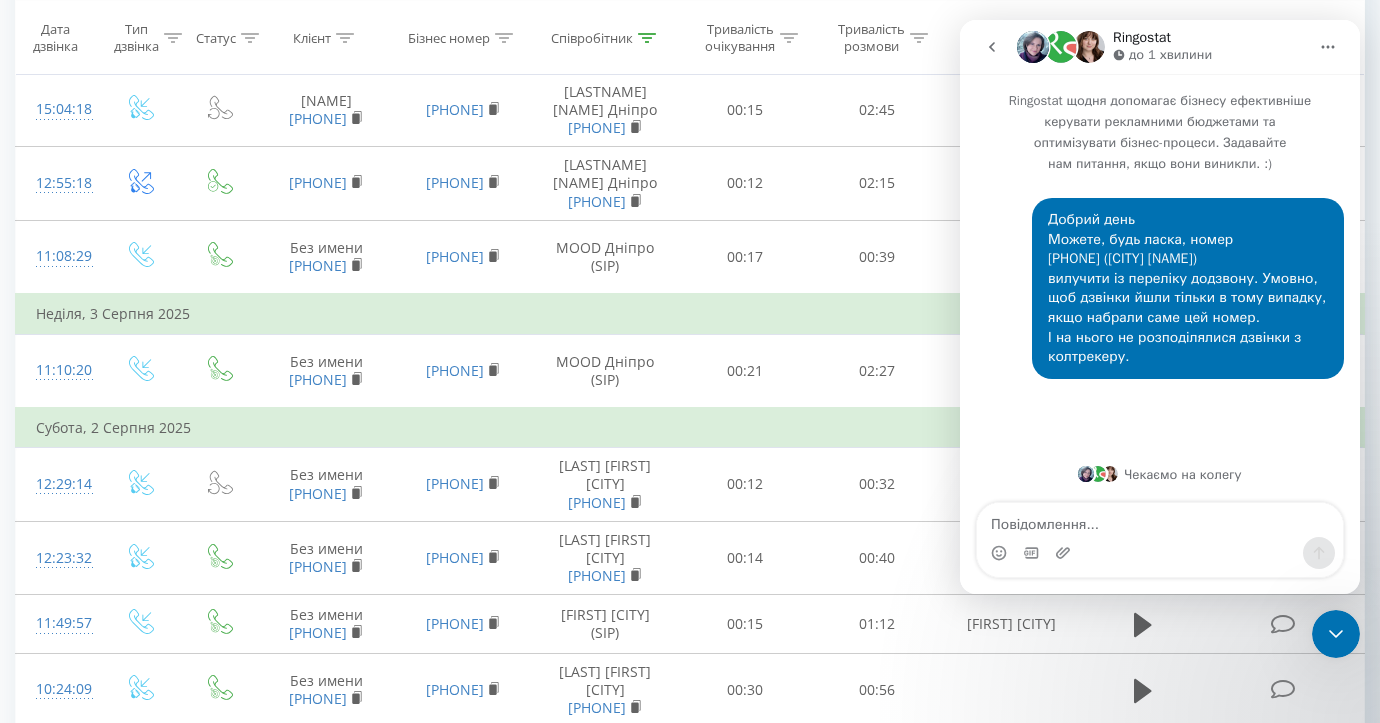 click at bounding box center [1336, 634] 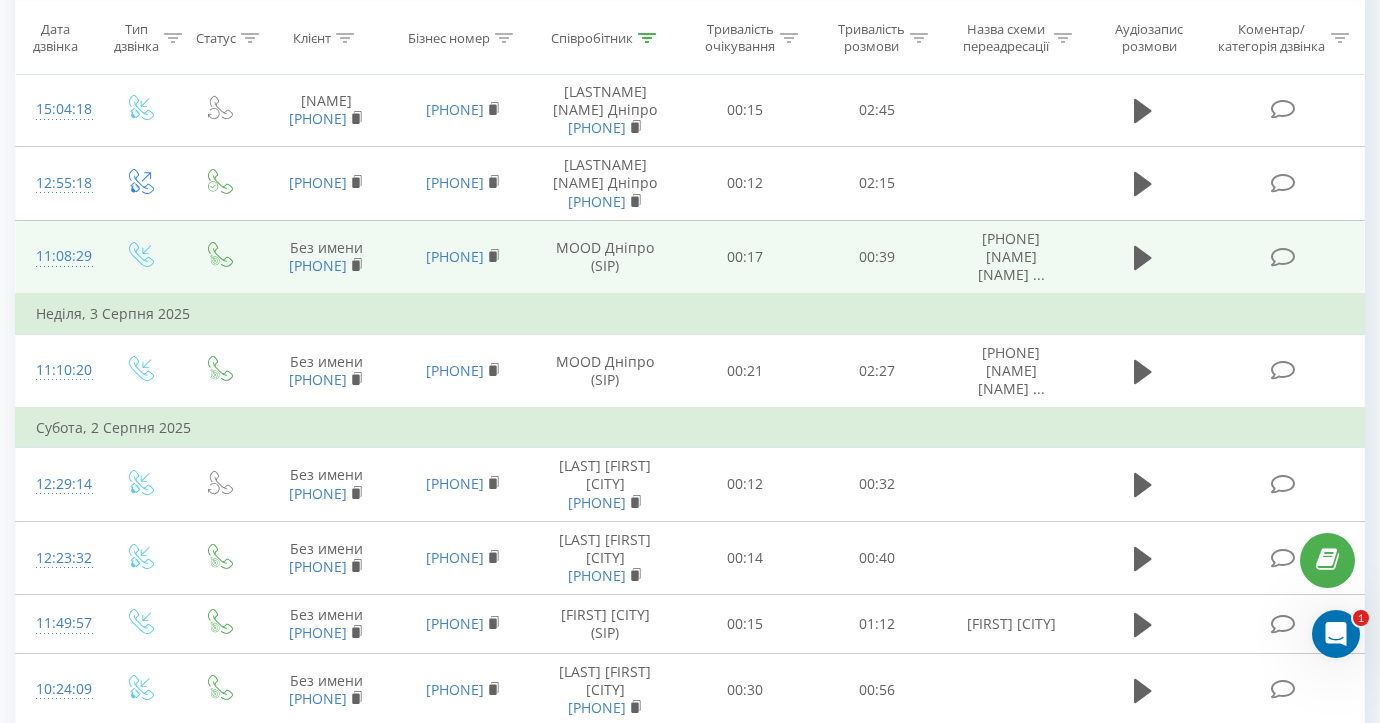 scroll, scrollTop: 0, scrollLeft: 0, axis: both 